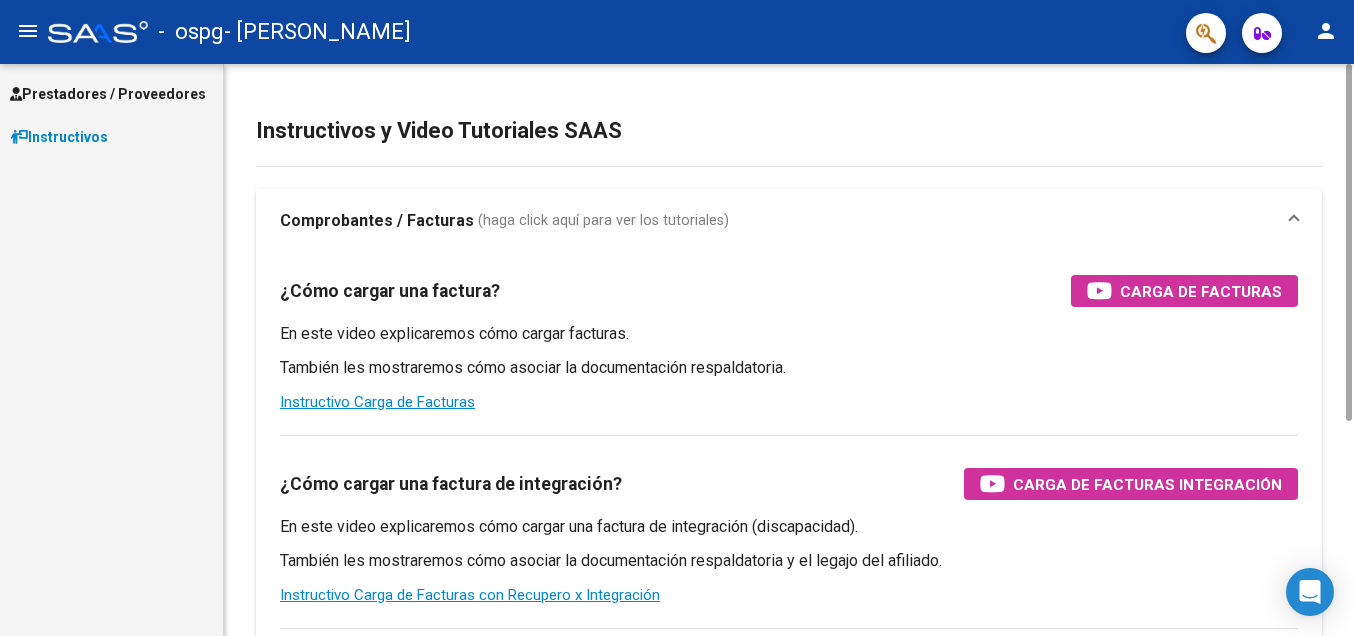 scroll, scrollTop: 0, scrollLeft: 0, axis: both 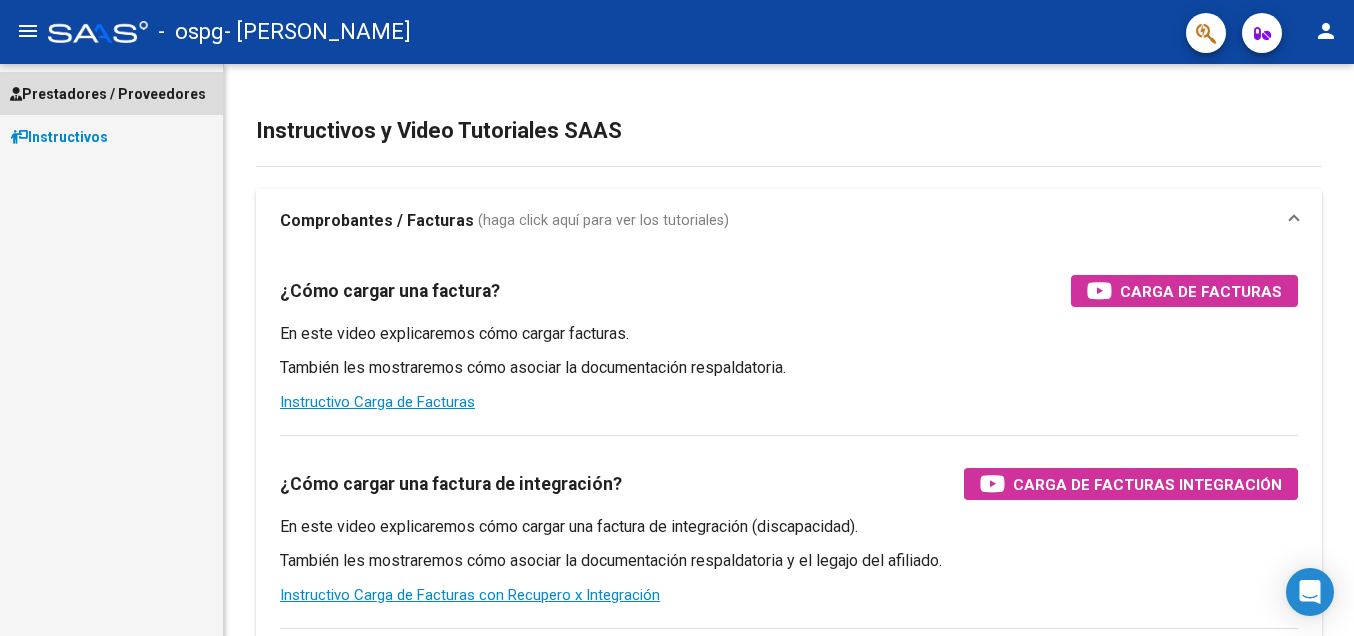 click on "Prestadores / Proveedores" at bounding box center [108, 94] 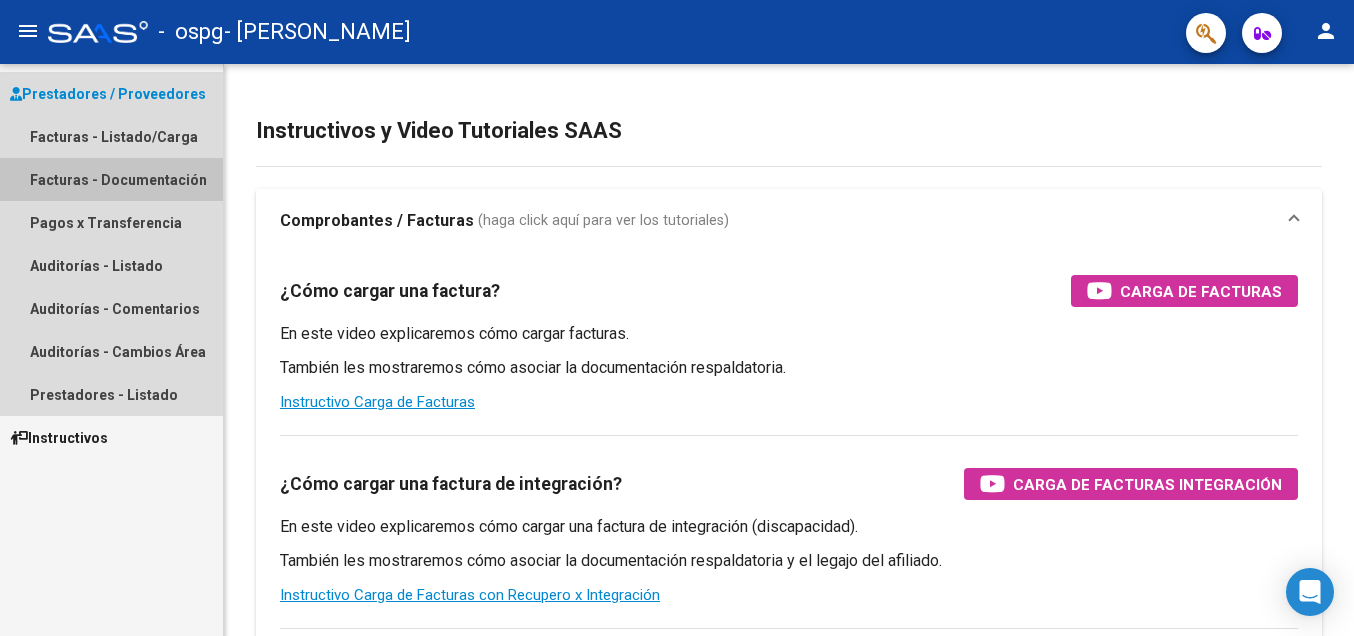 click on "Facturas - Documentación" at bounding box center (111, 179) 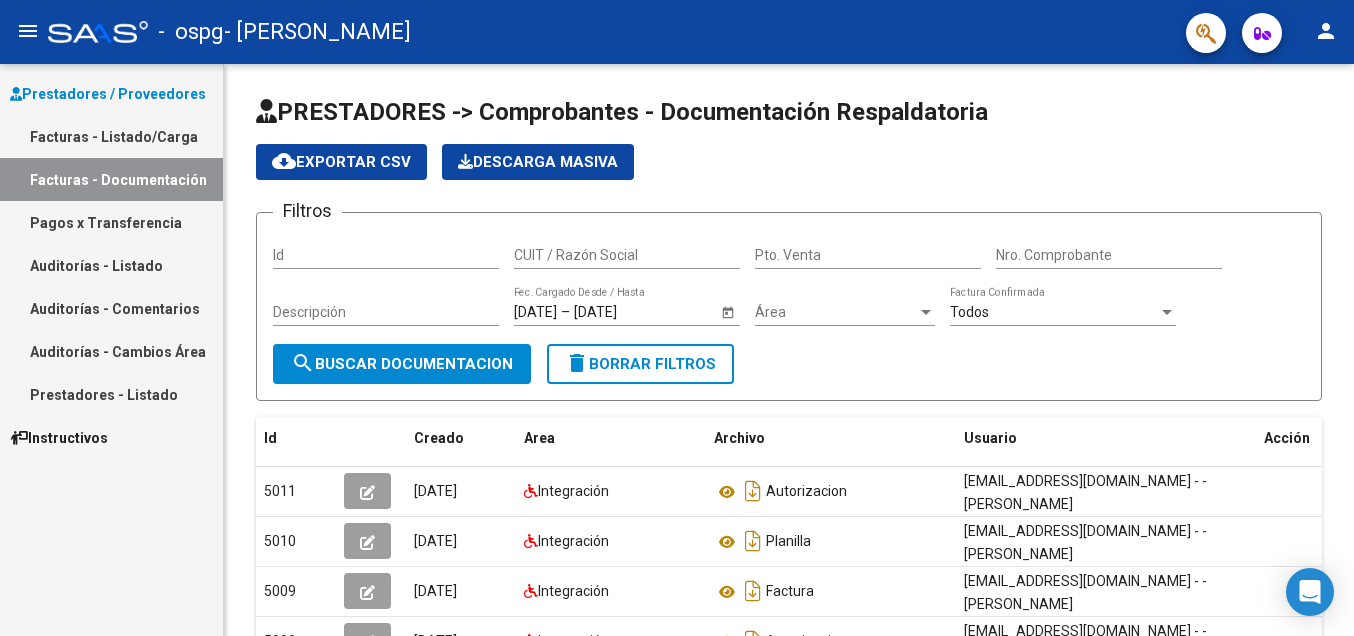 click on "Facturas - Listado/Carga" at bounding box center (111, 136) 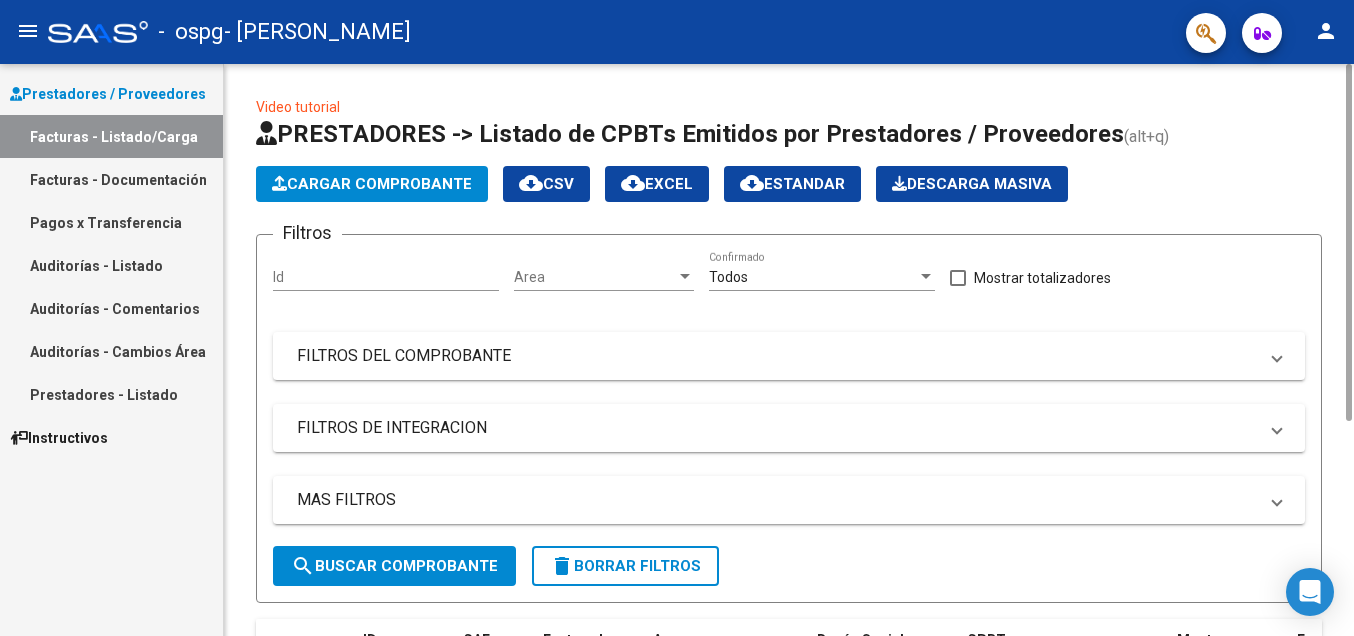 click on "Cargar Comprobante" 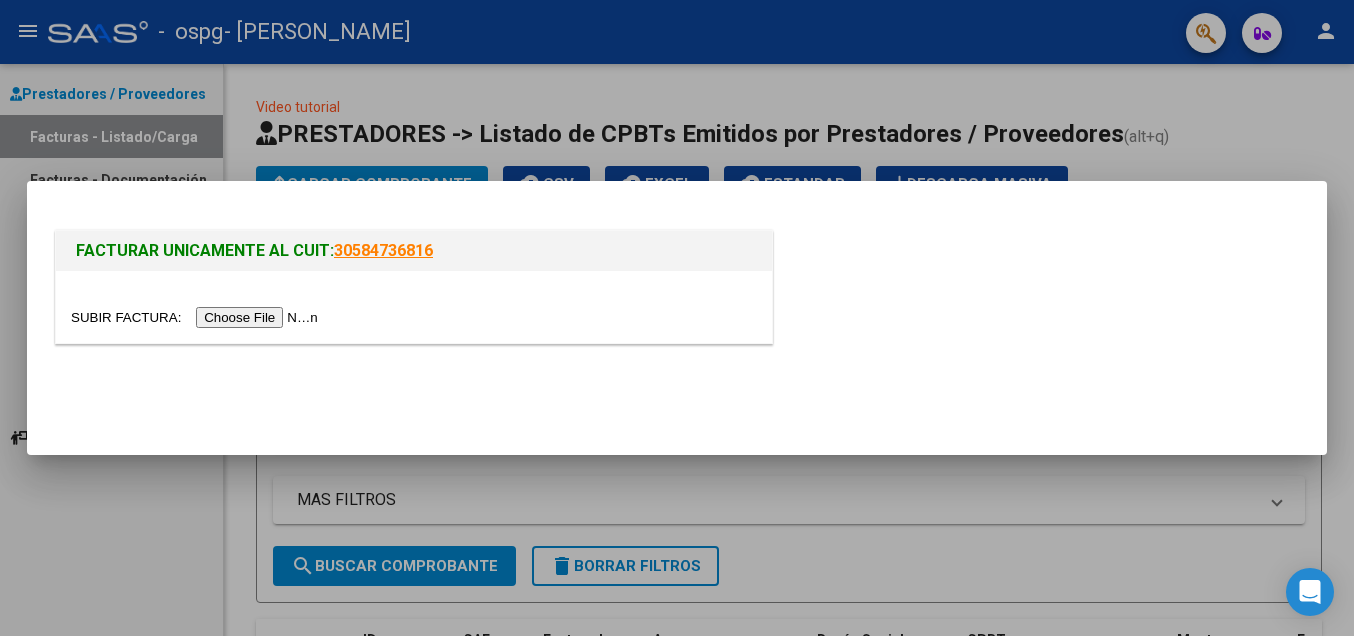 click at bounding box center (197, 317) 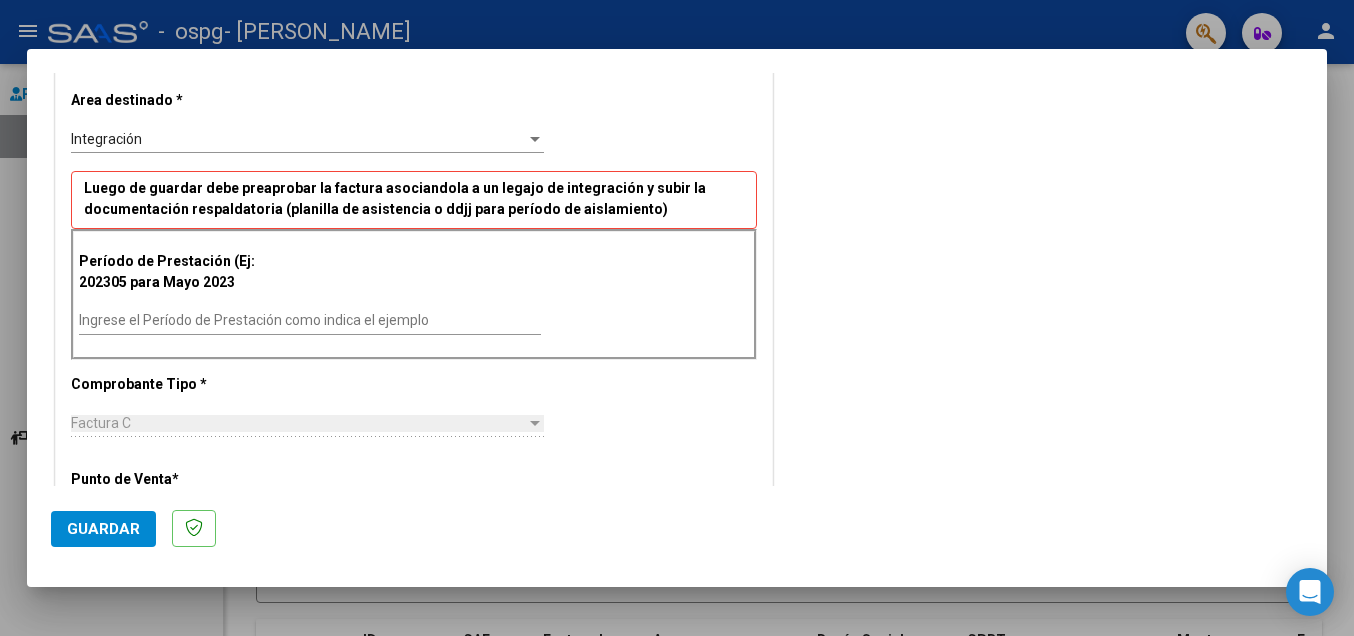 scroll, scrollTop: 408, scrollLeft: 0, axis: vertical 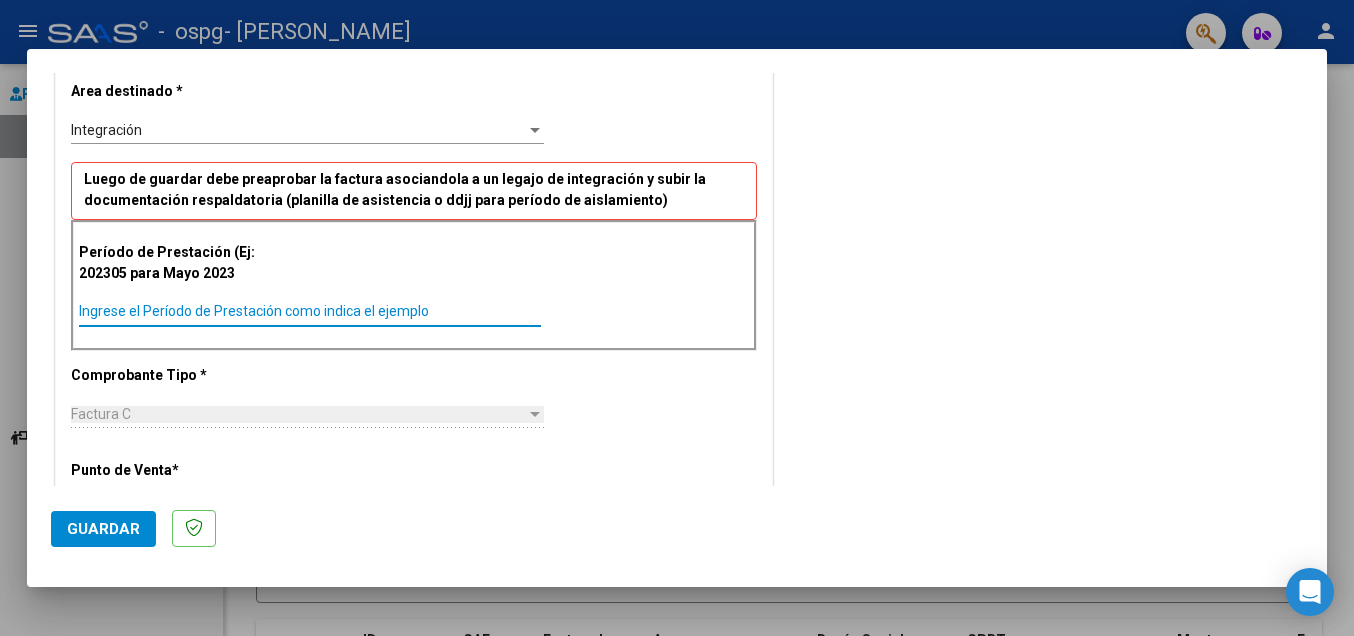 click on "Ingrese el Período de Prestación como indica el ejemplo" at bounding box center (310, 311) 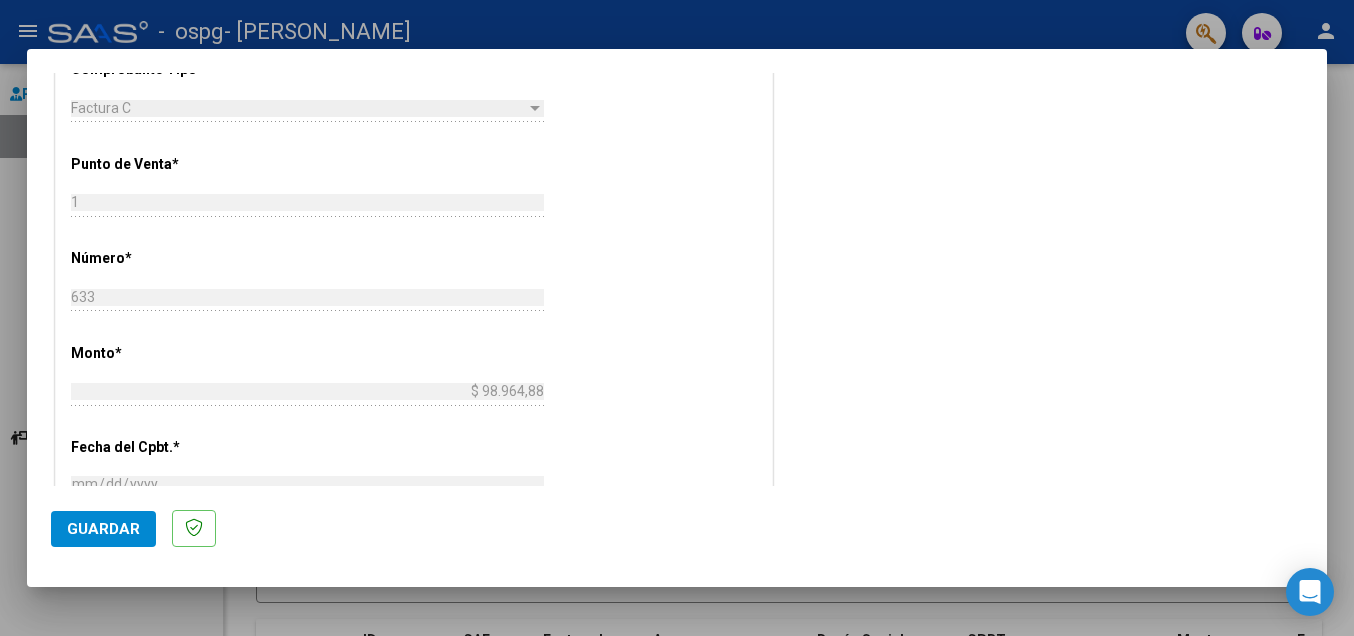 scroll, scrollTop: 816, scrollLeft: 0, axis: vertical 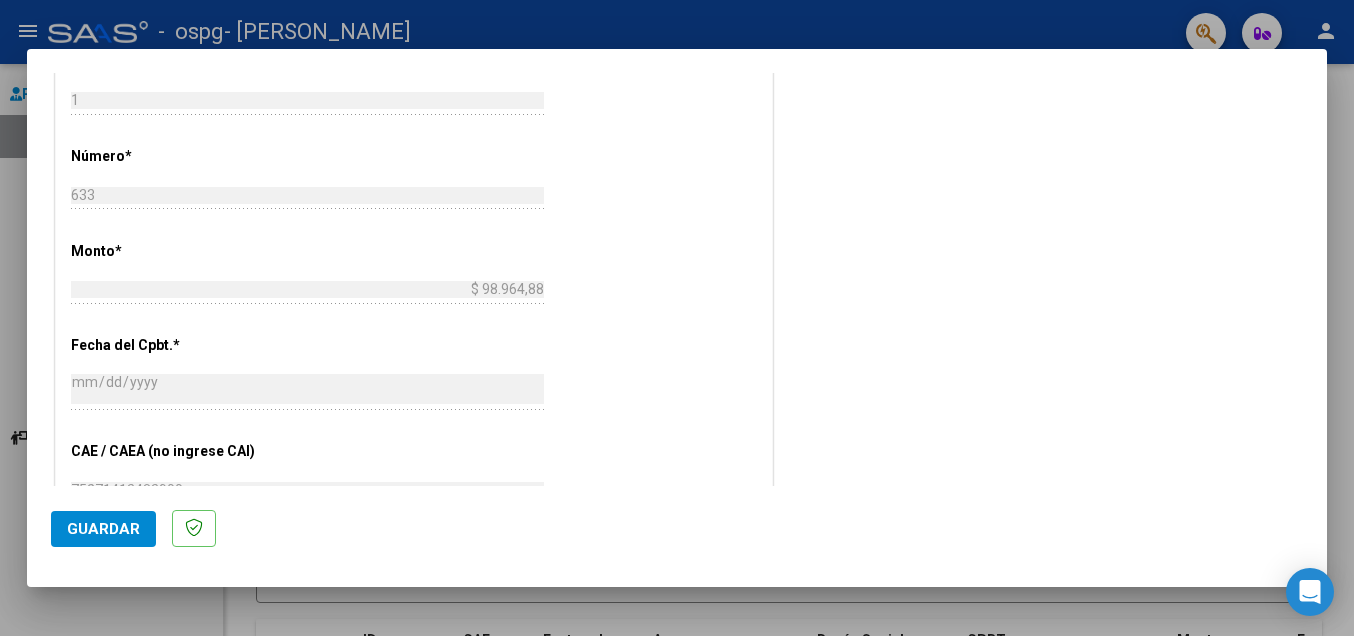 type on "202506" 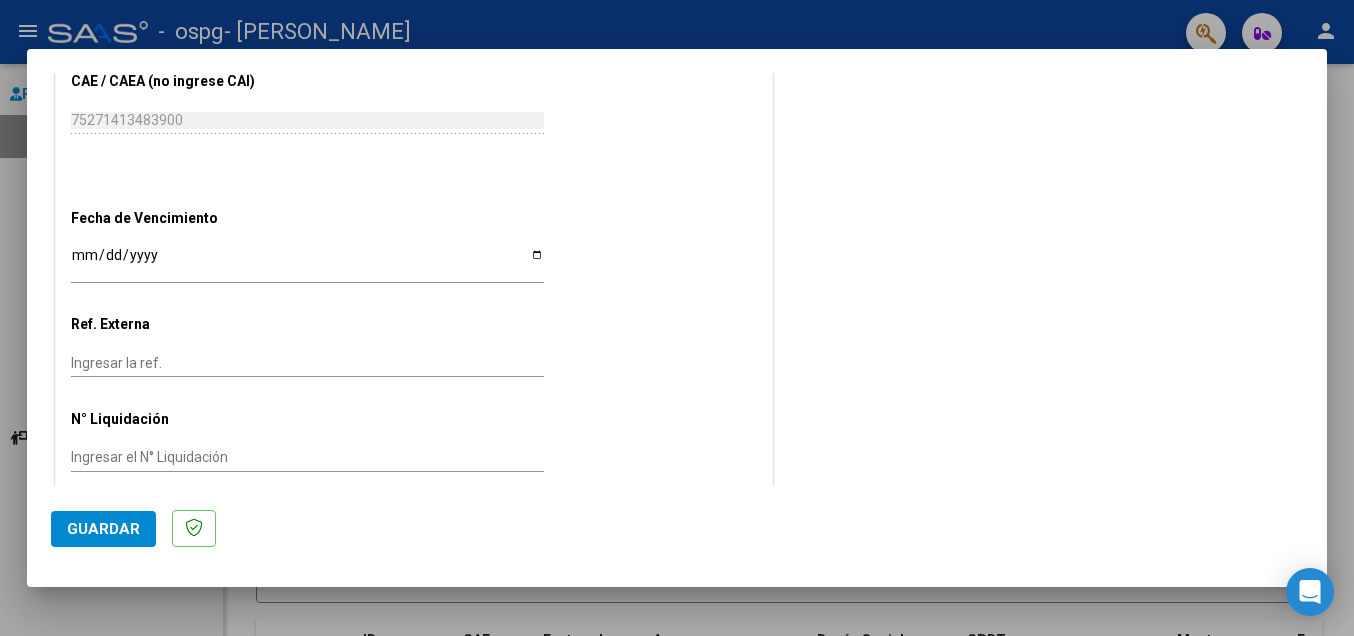 scroll, scrollTop: 982, scrollLeft: 0, axis: vertical 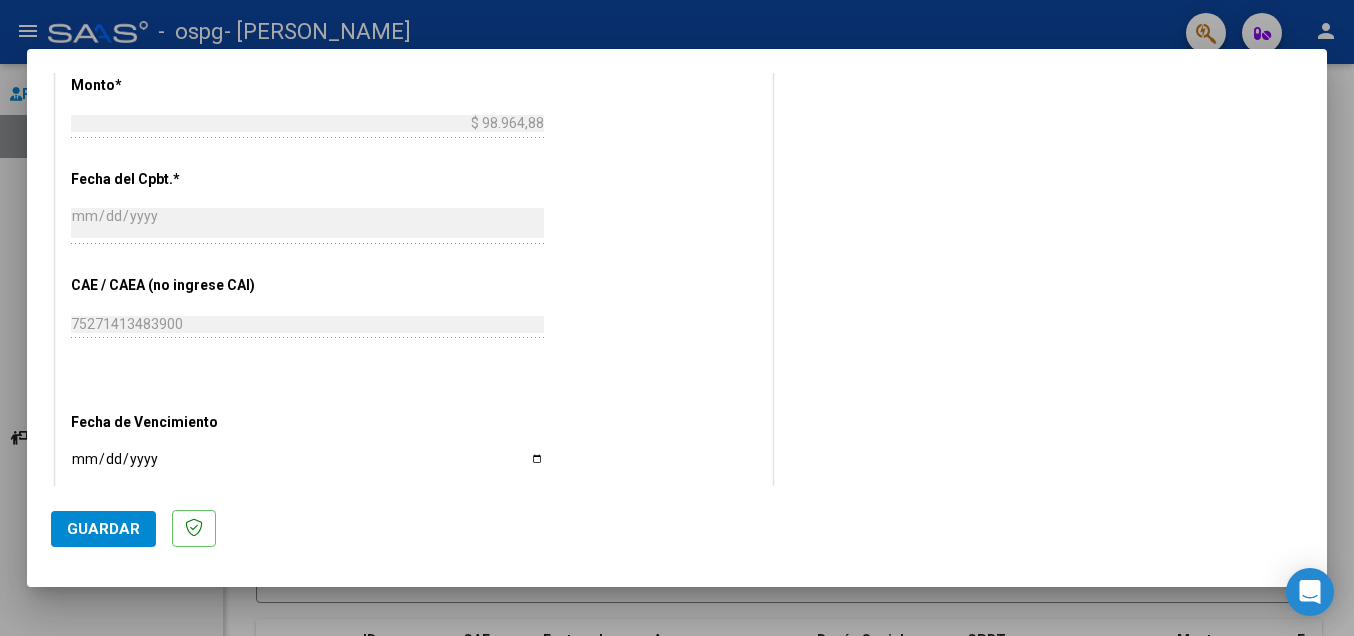 click on "Ingresar la fecha" at bounding box center [307, 466] 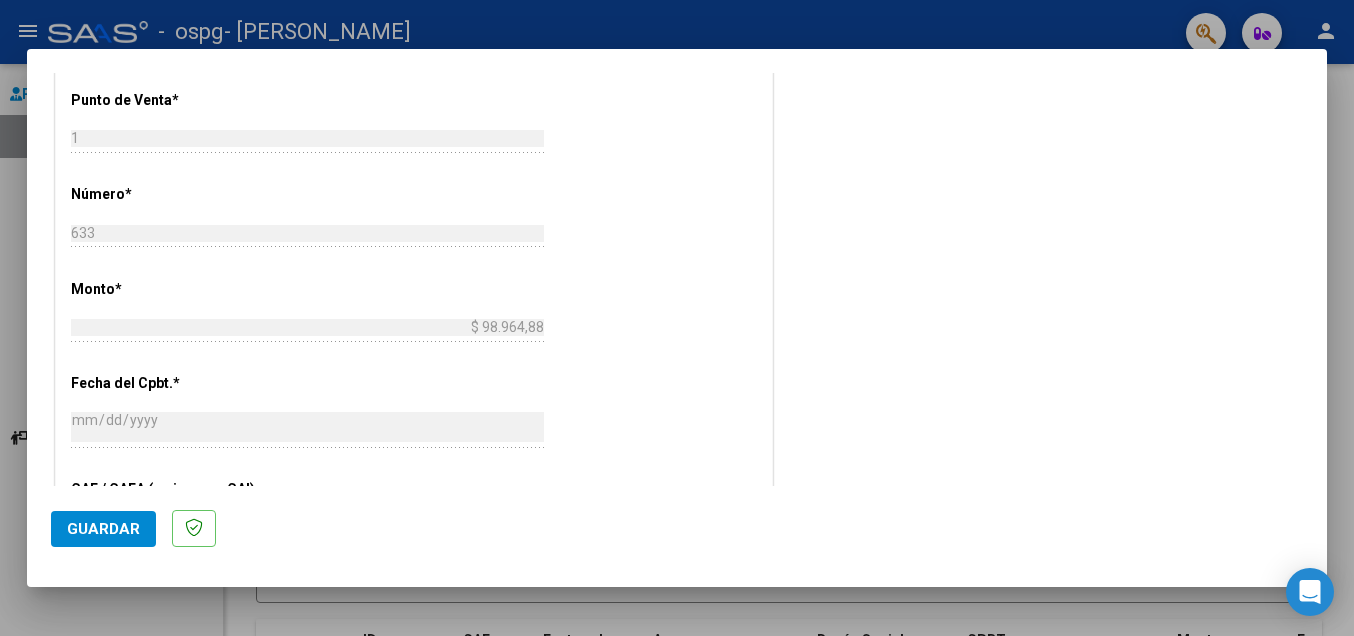 scroll, scrollTop: 1186, scrollLeft: 0, axis: vertical 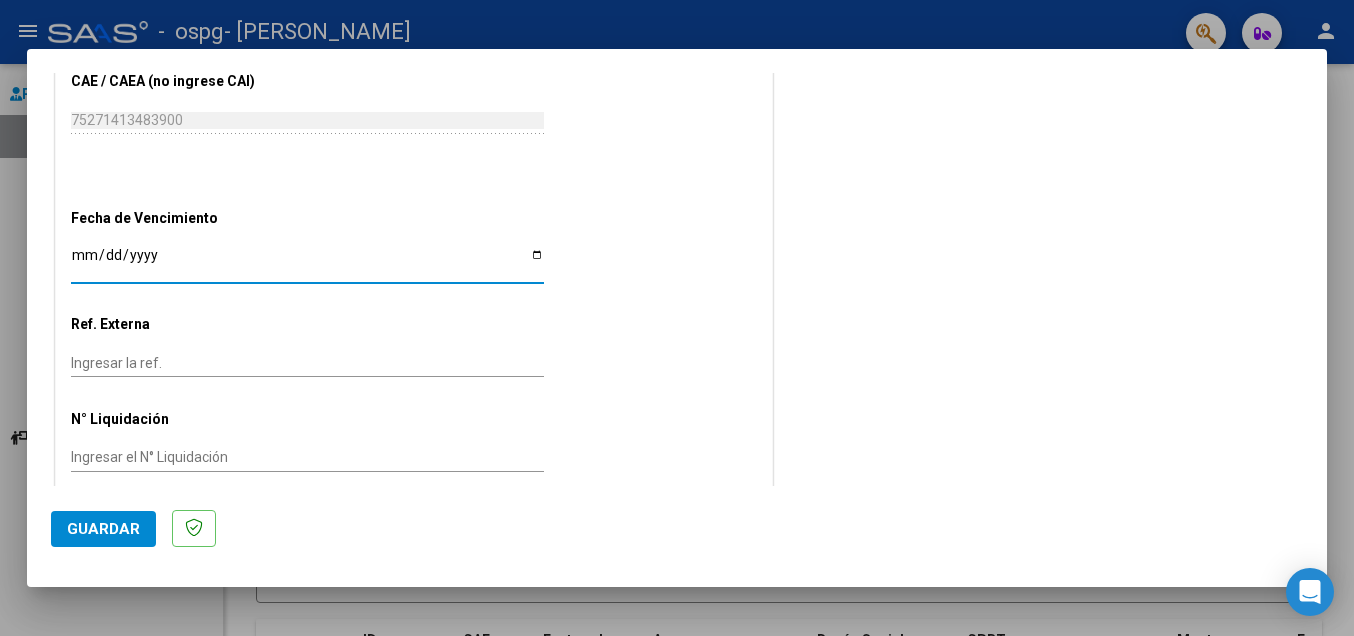 click on "Guardar" 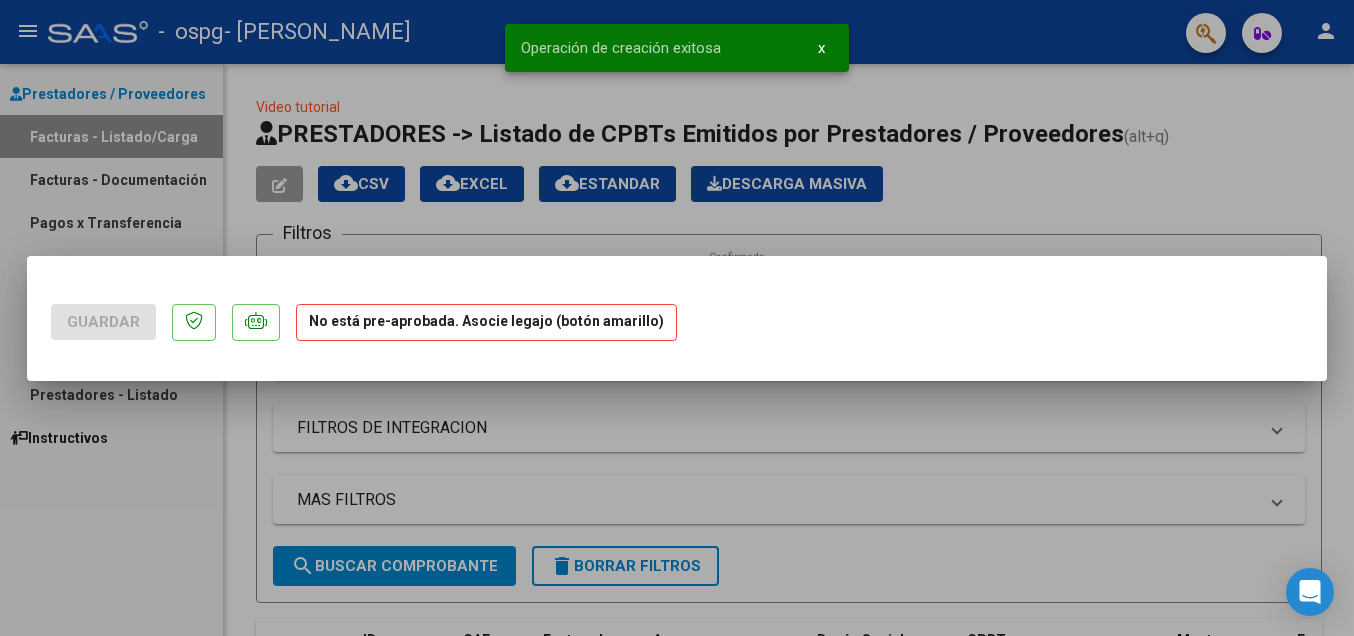 scroll, scrollTop: 0, scrollLeft: 0, axis: both 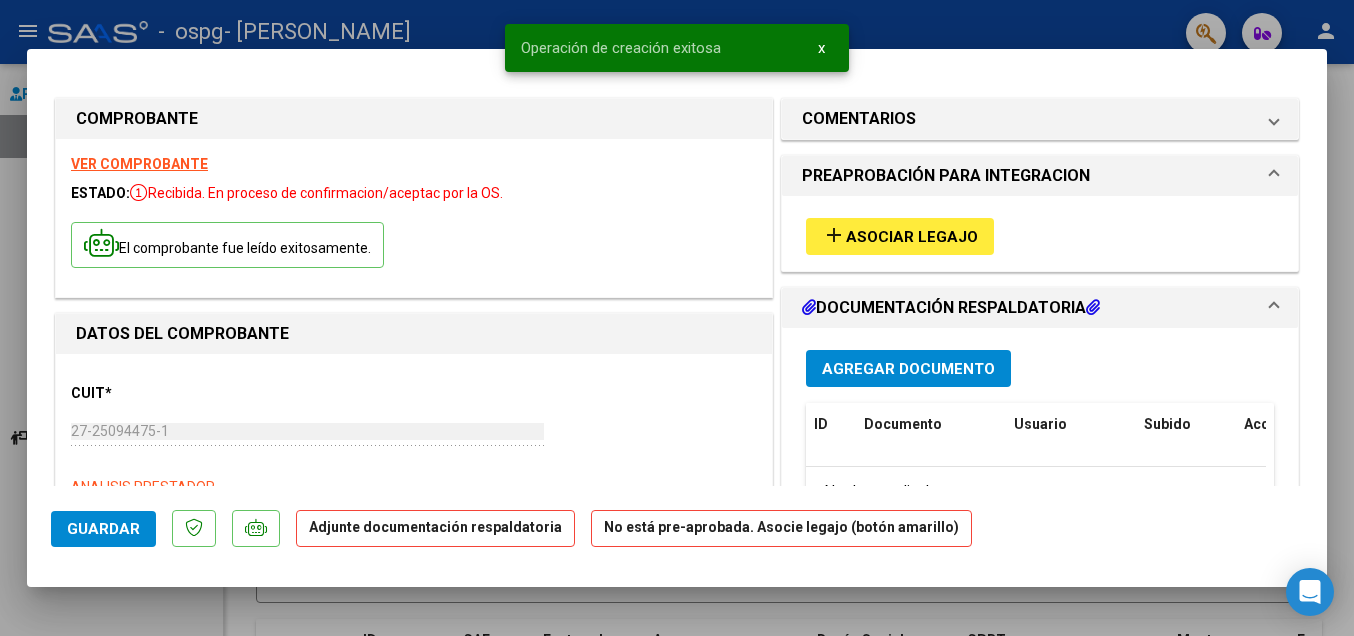 click on "Asociar Legajo" at bounding box center [912, 237] 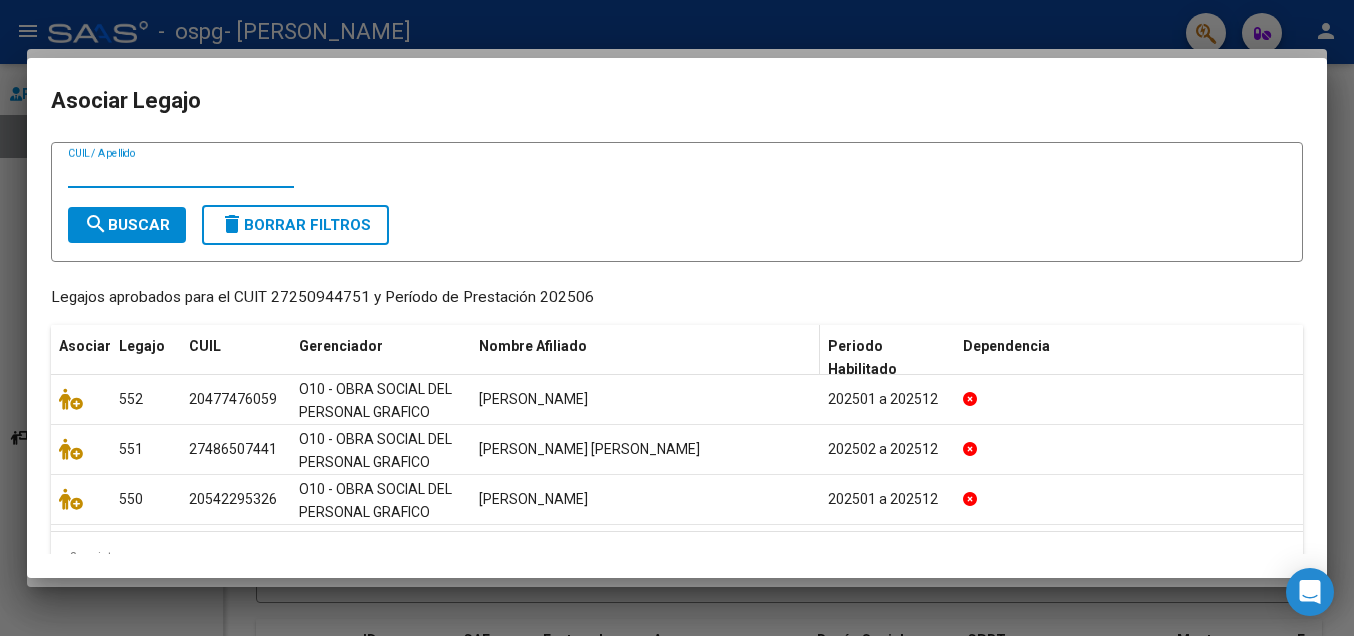 scroll, scrollTop: 90, scrollLeft: 0, axis: vertical 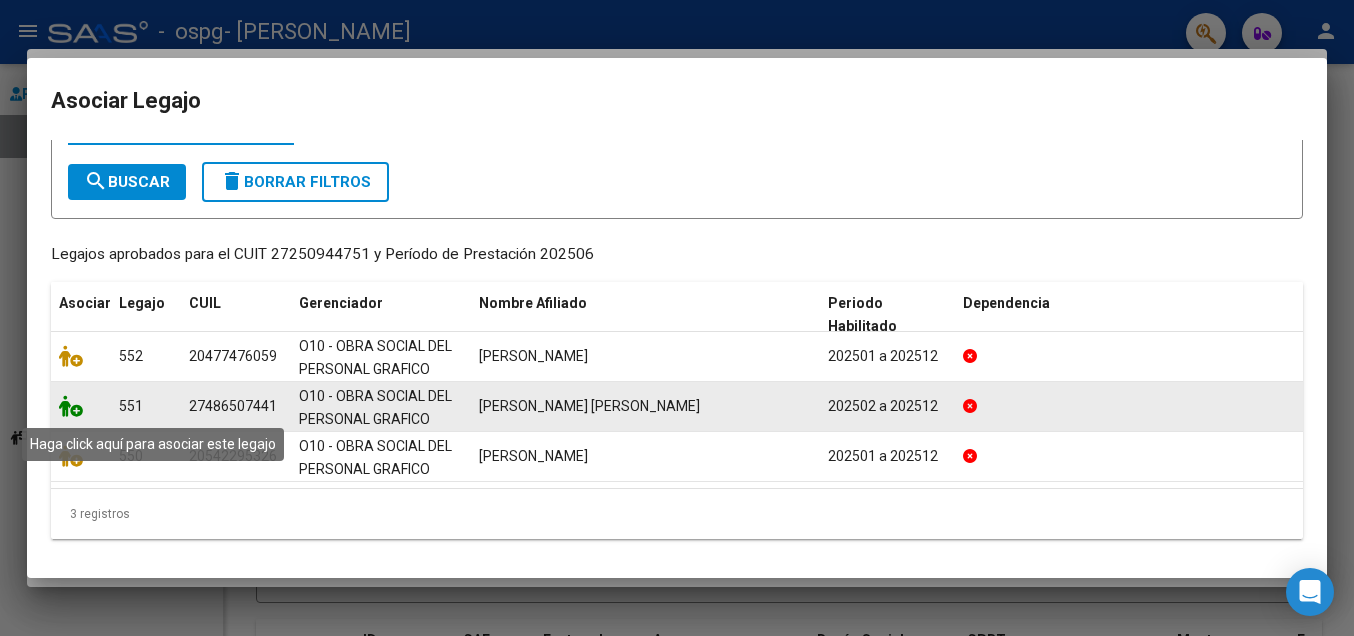 click 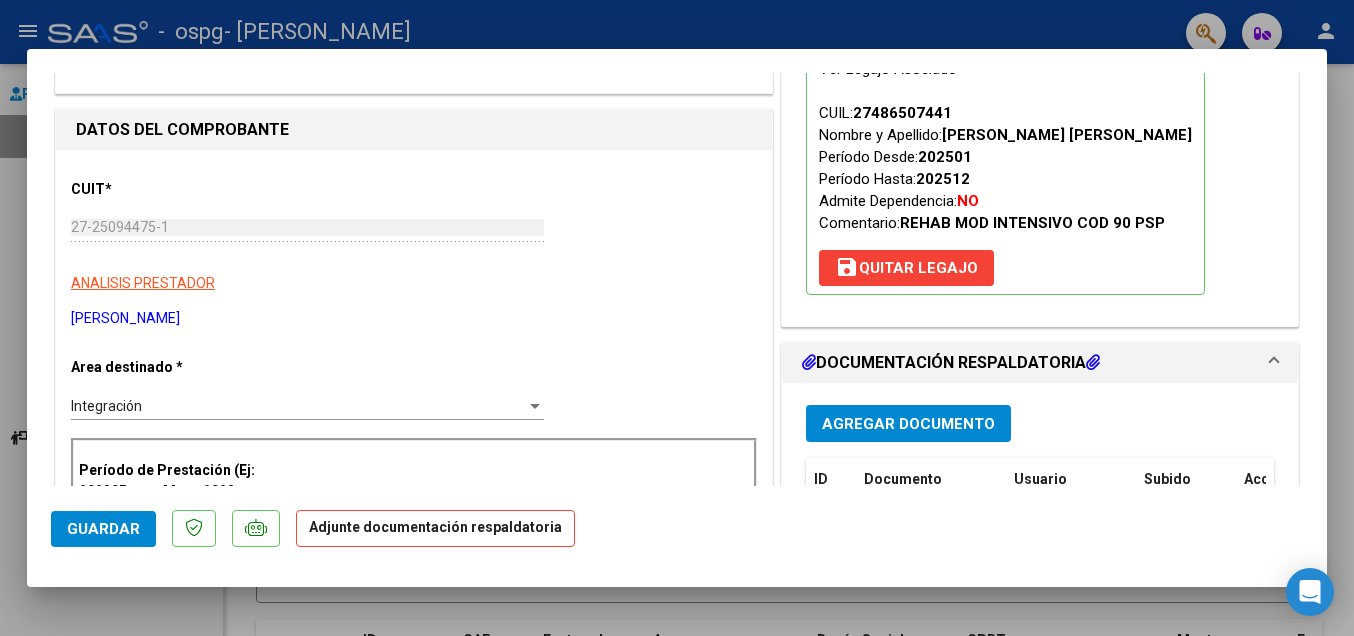 scroll, scrollTop: 306, scrollLeft: 0, axis: vertical 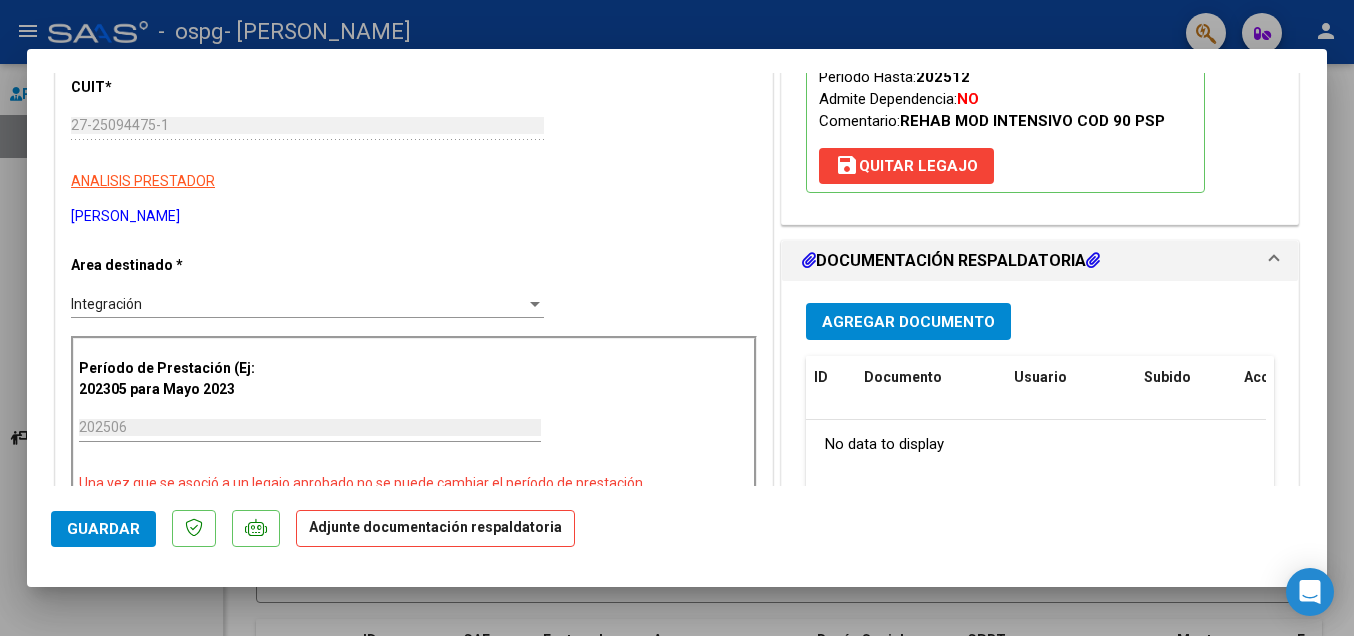 click on "Agregar Documento" at bounding box center [908, 322] 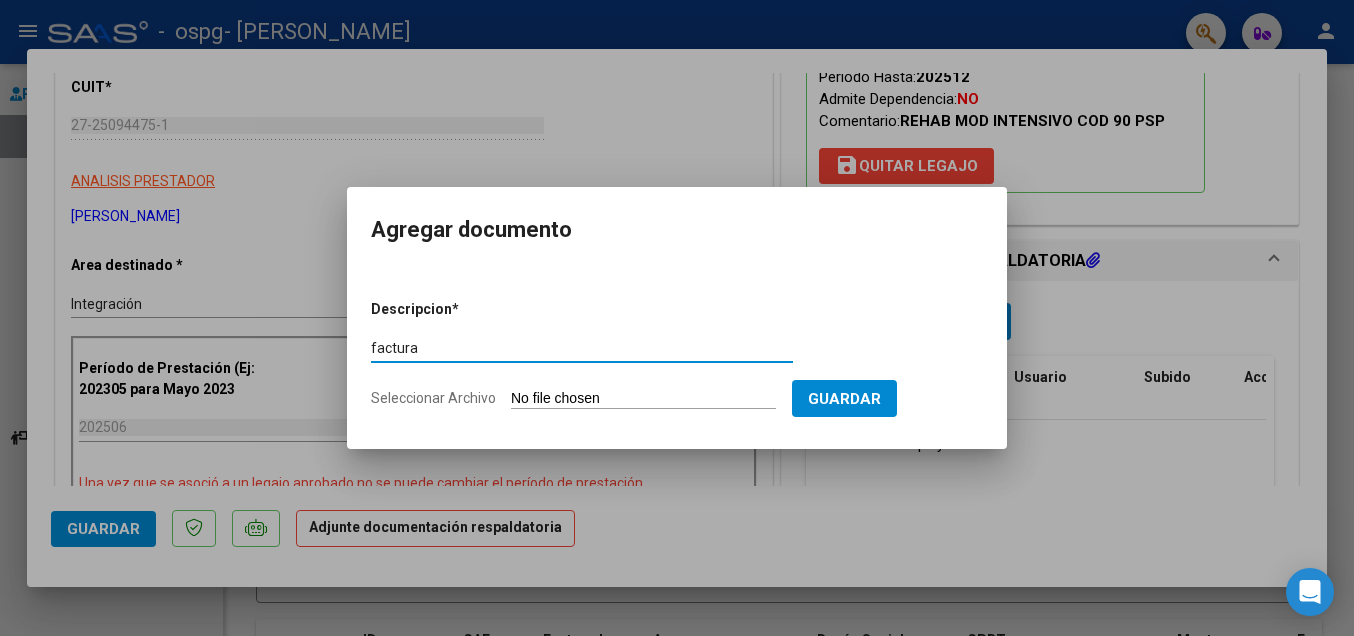 type on "factura" 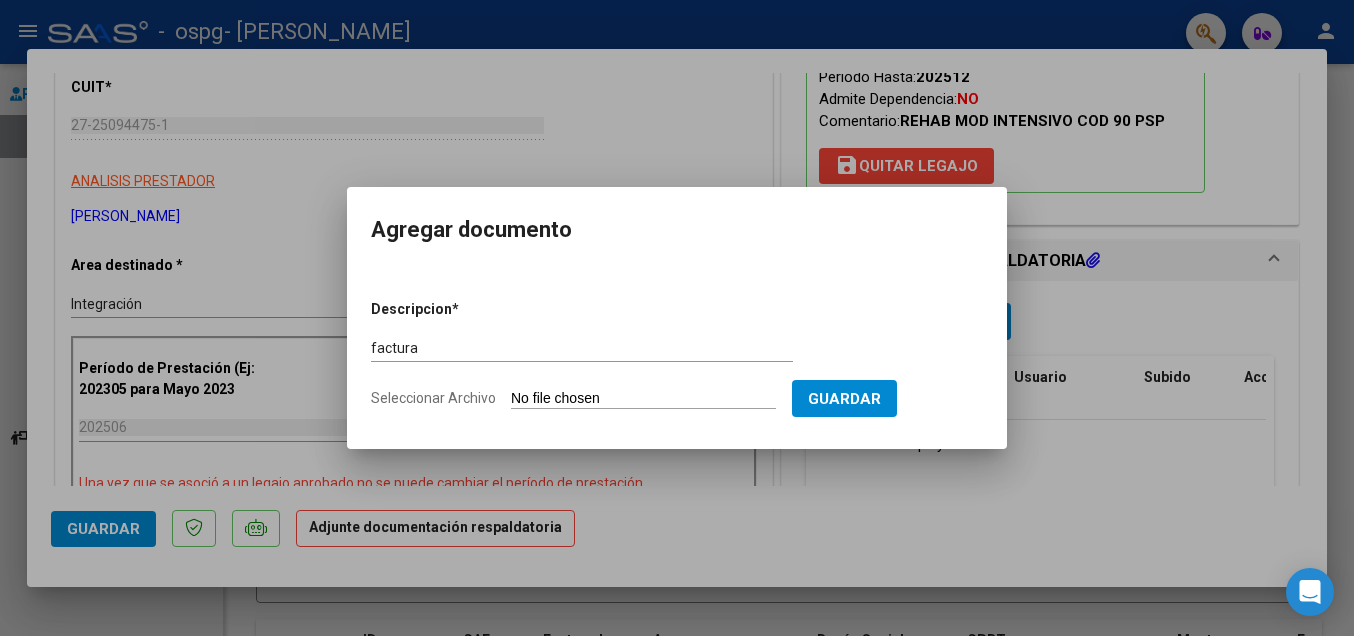 type on "C:\fakepath\27250944751_011_00001_00000633.pdf" 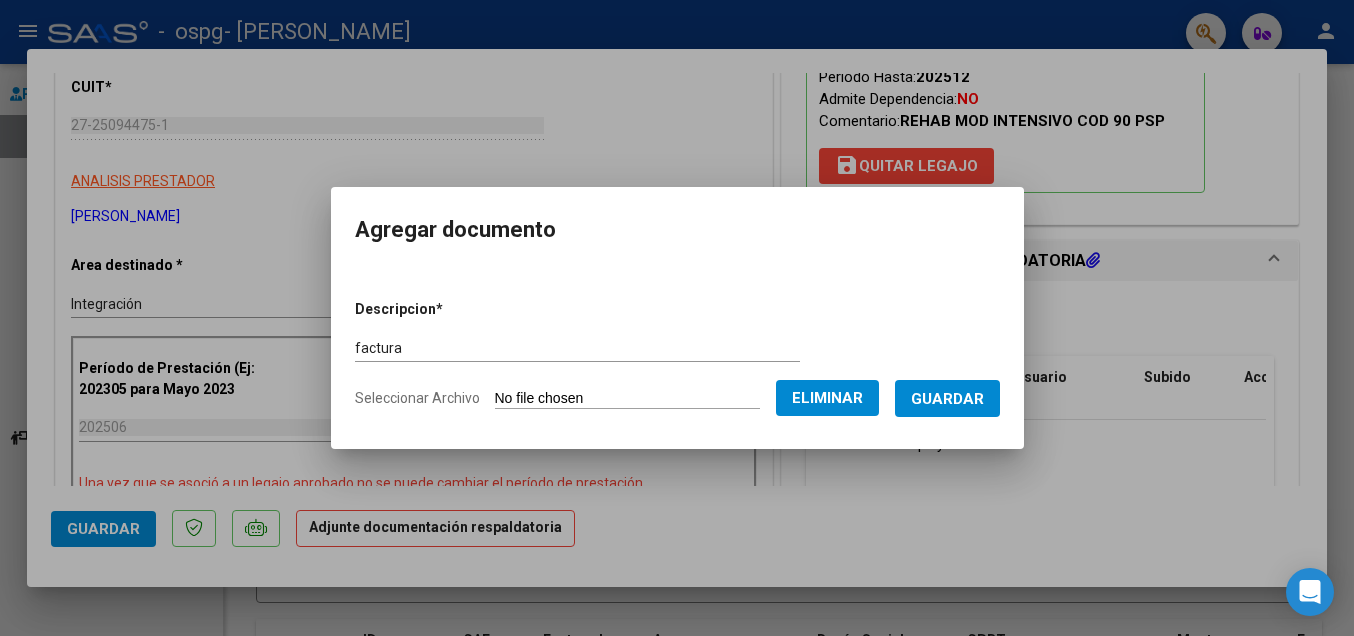 click on "Guardar" at bounding box center (947, 399) 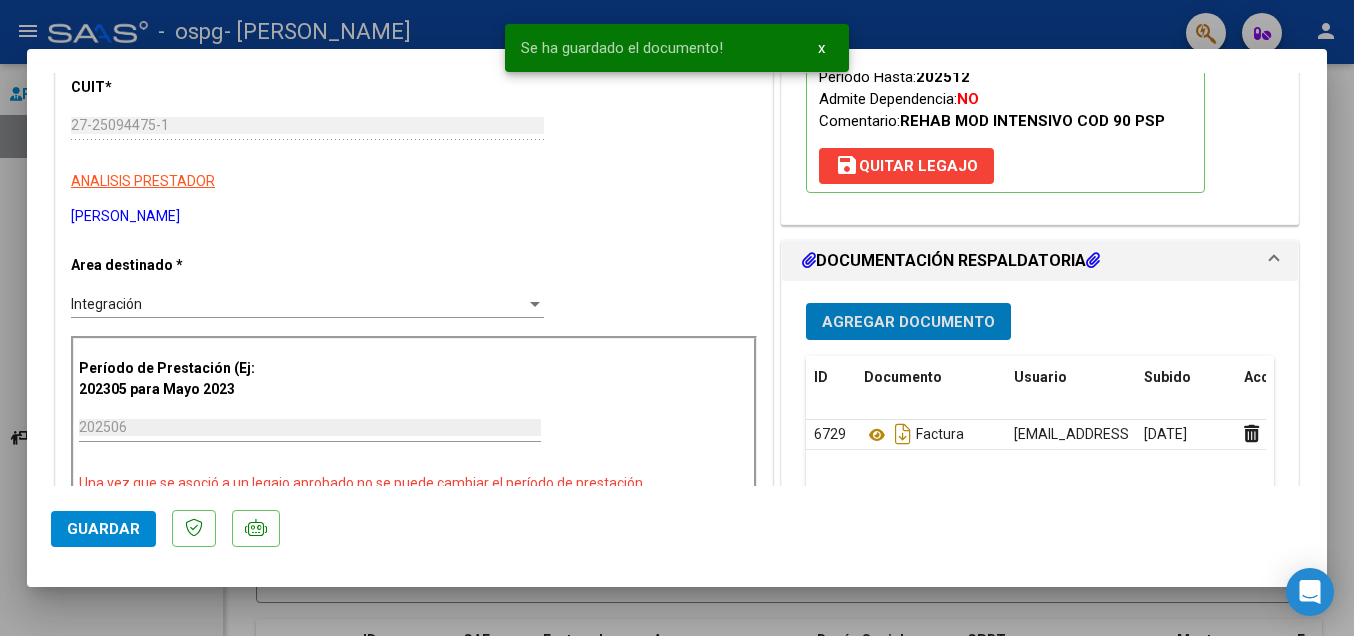 click on "Agregar Documento" at bounding box center (908, 322) 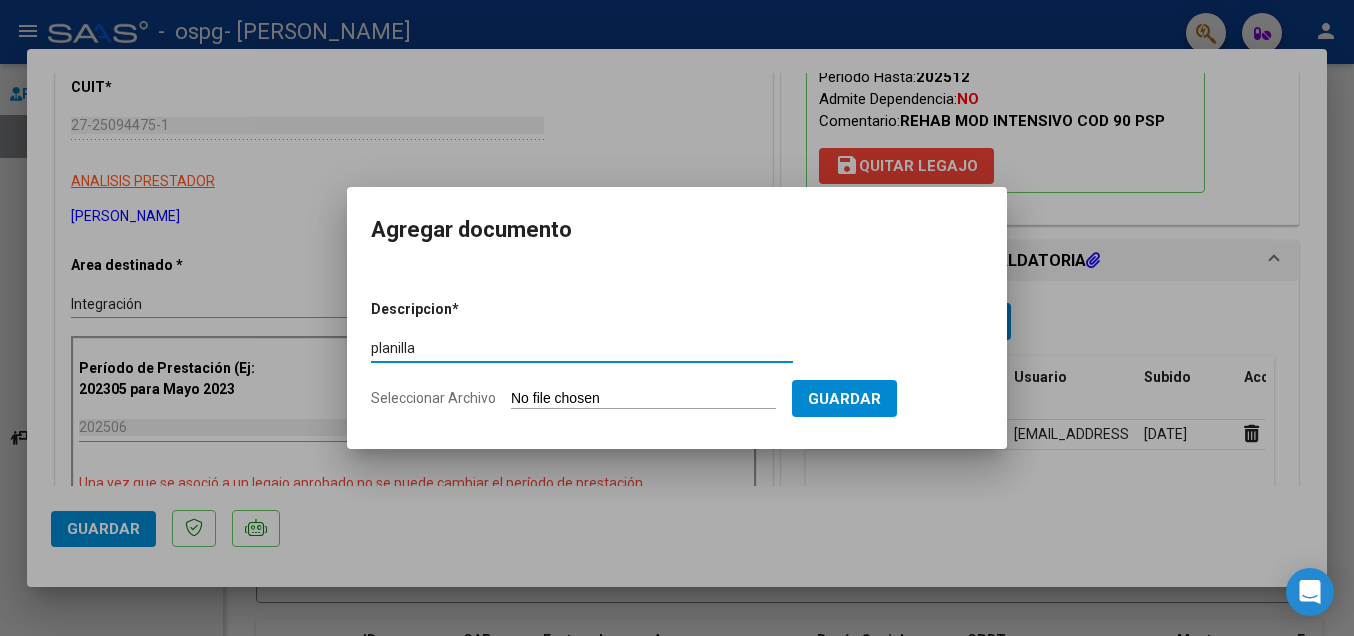 type on "planilla" 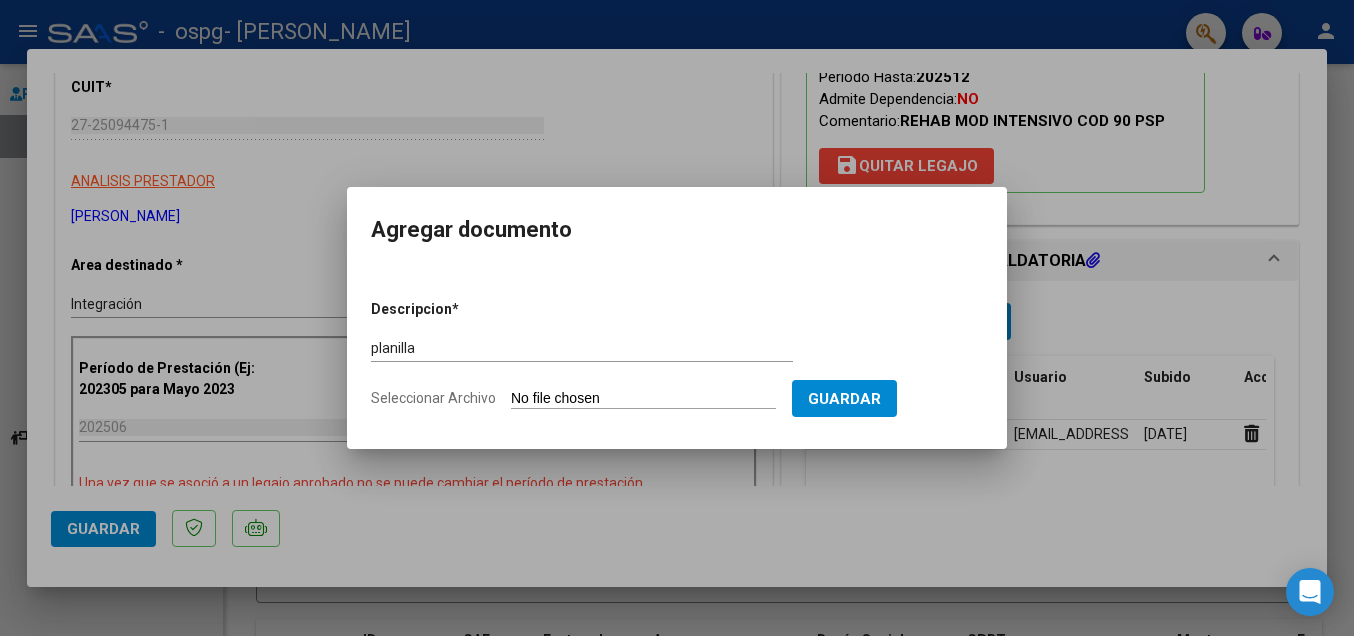 type on "C:\fakepath\planilla [DATE] avril.pdf" 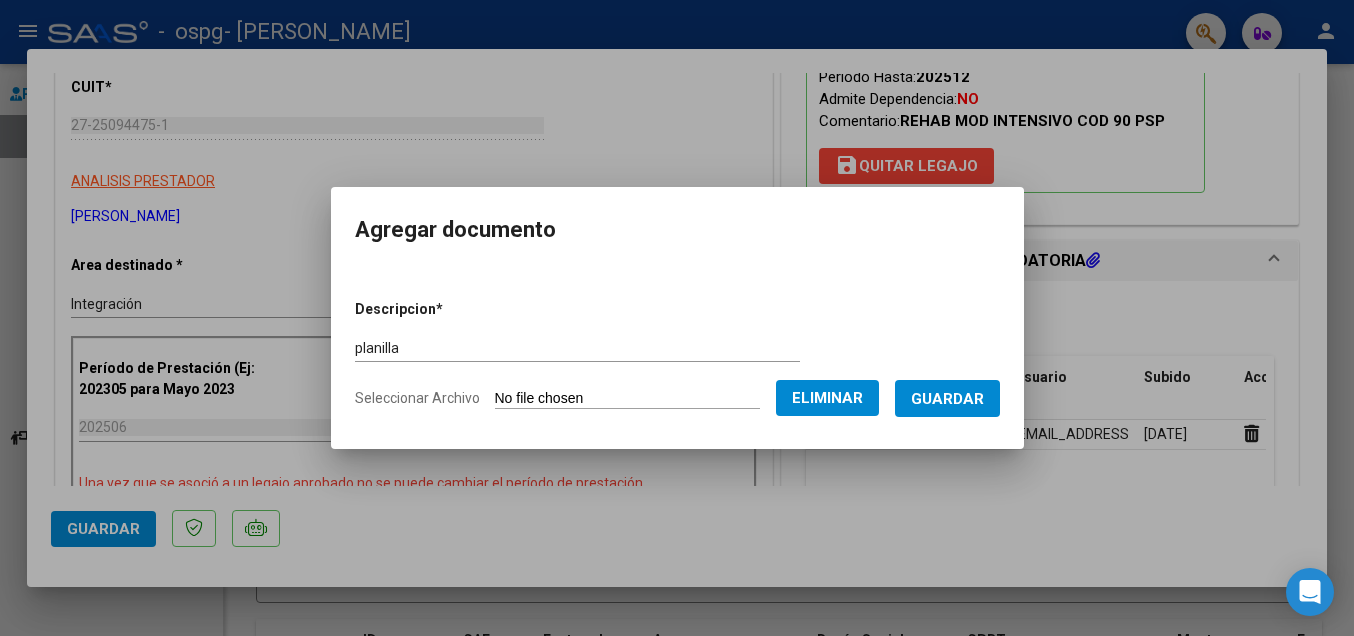 click on "Guardar" at bounding box center (947, 399) 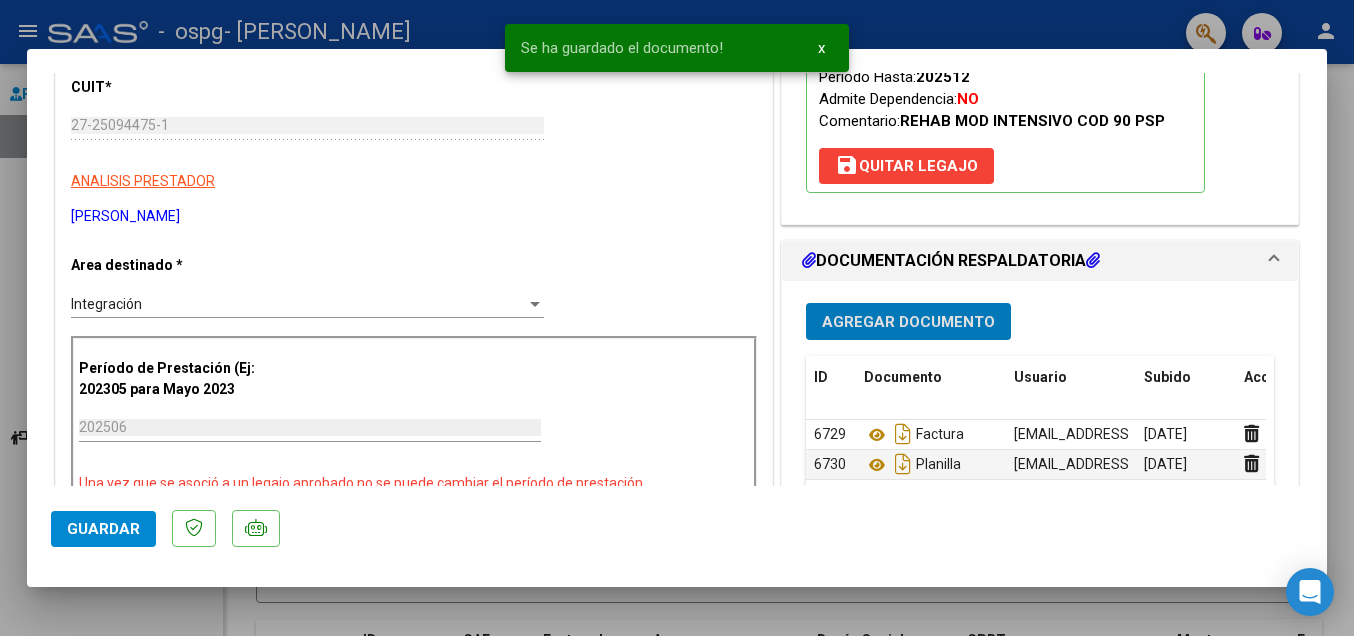 click on "Agregar Documento" at bounding box center [908, 322] 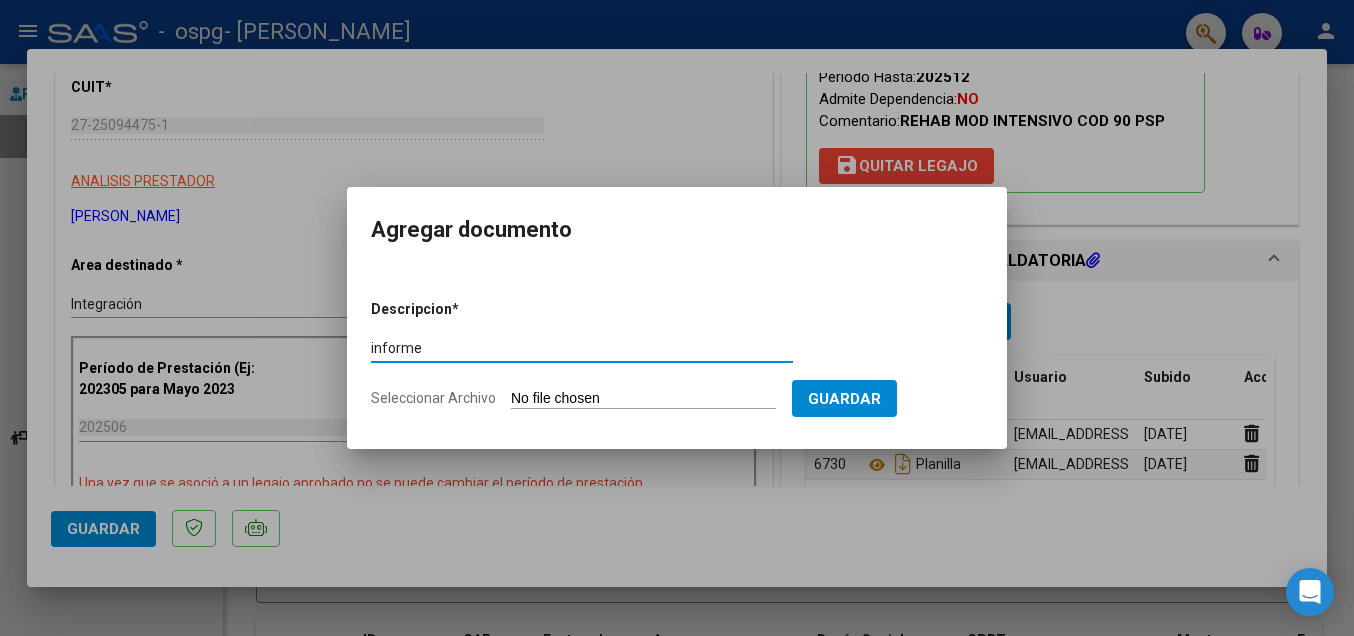type on "informe" 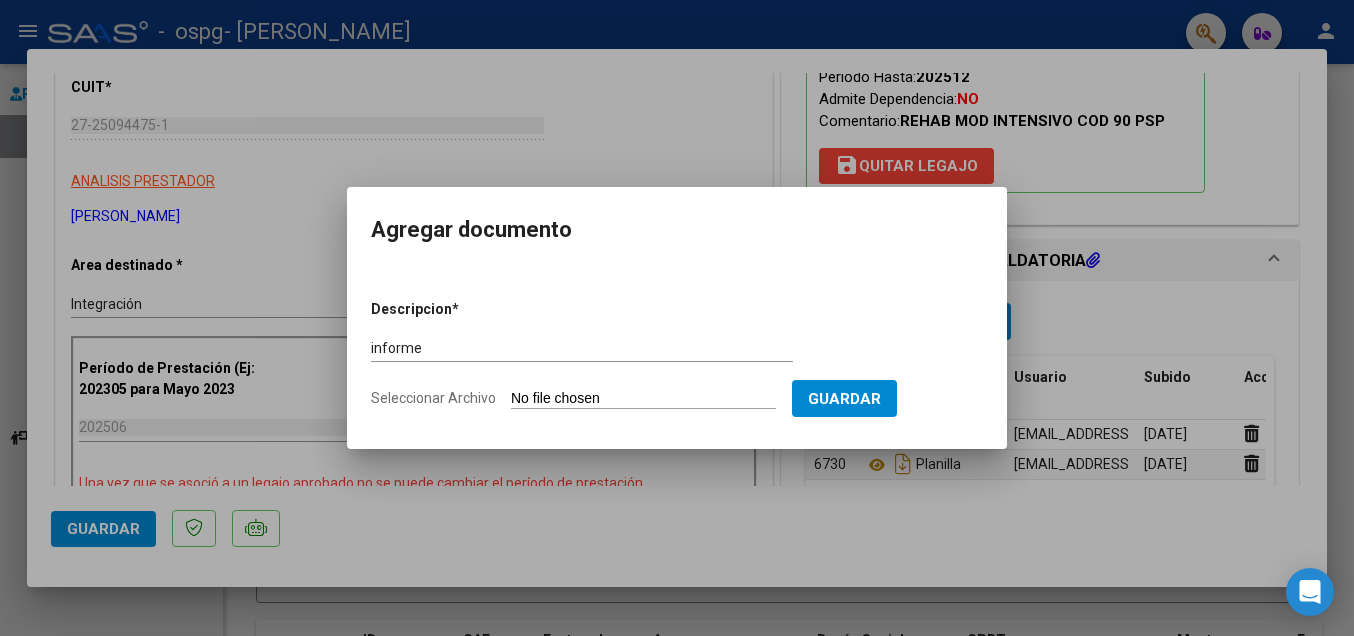 type on "C:\fakepath\informe semestral [DATE] avril.pdf" 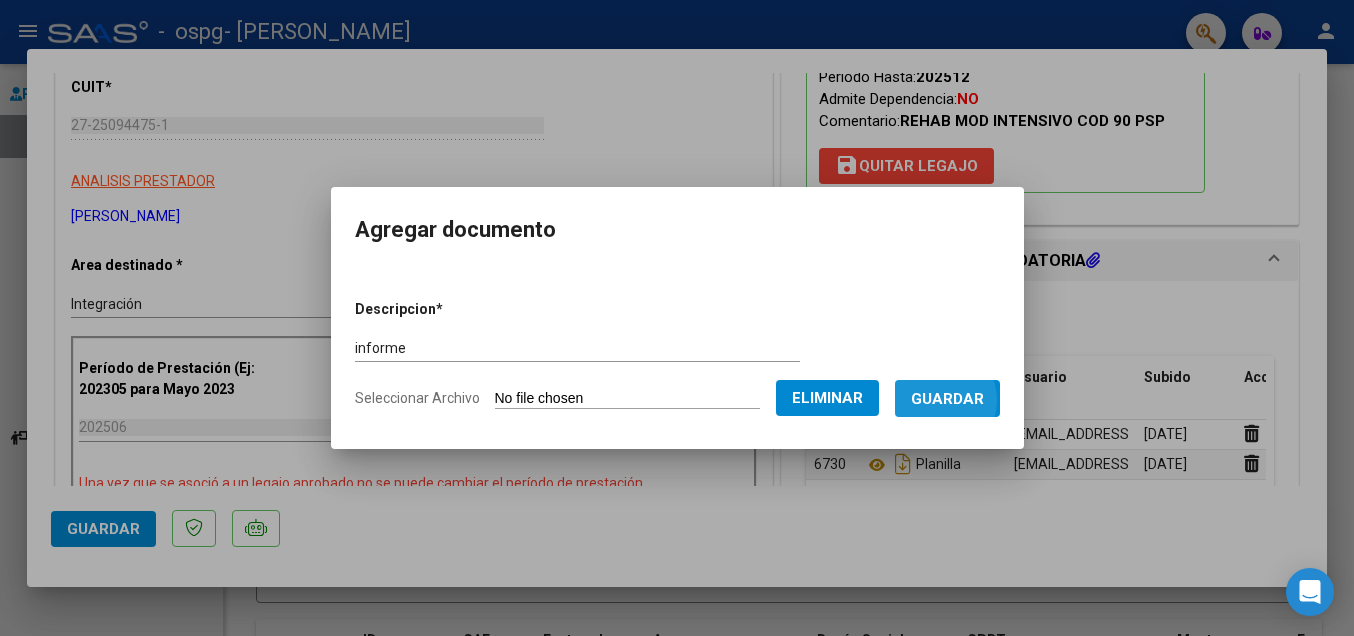 click on "Guardar" at bounding box center [947, 399] 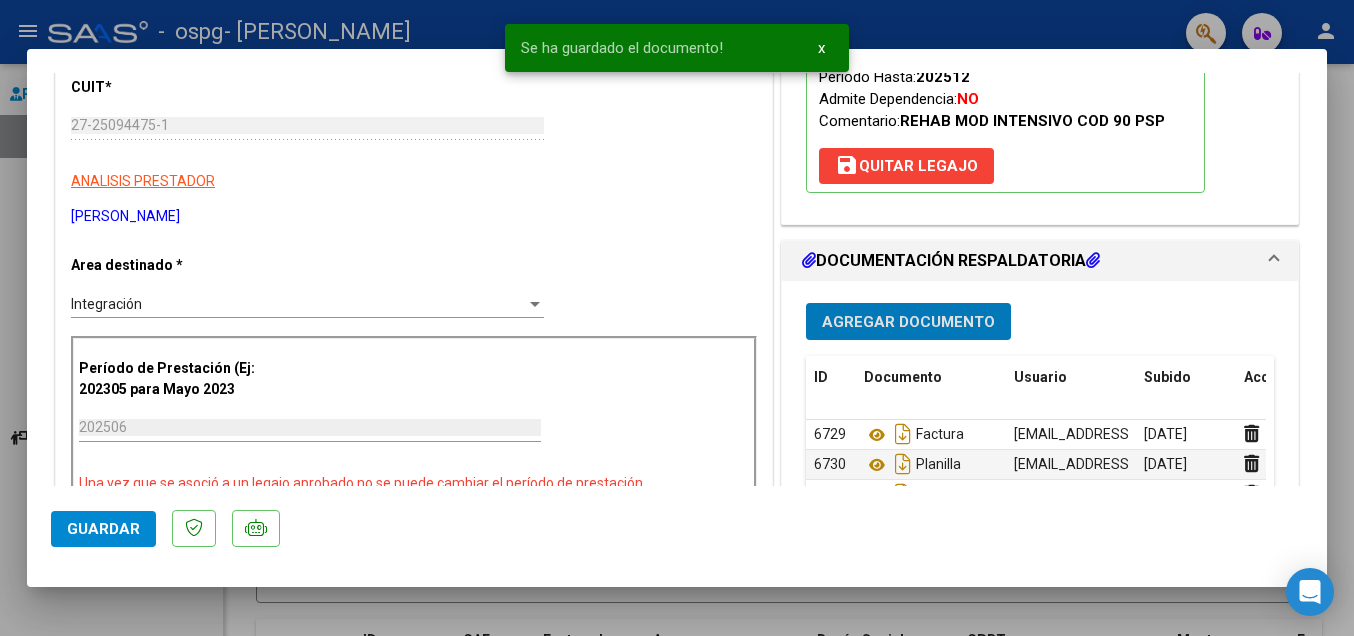click on "Agregar Documento" at bounding box center (908, 322) 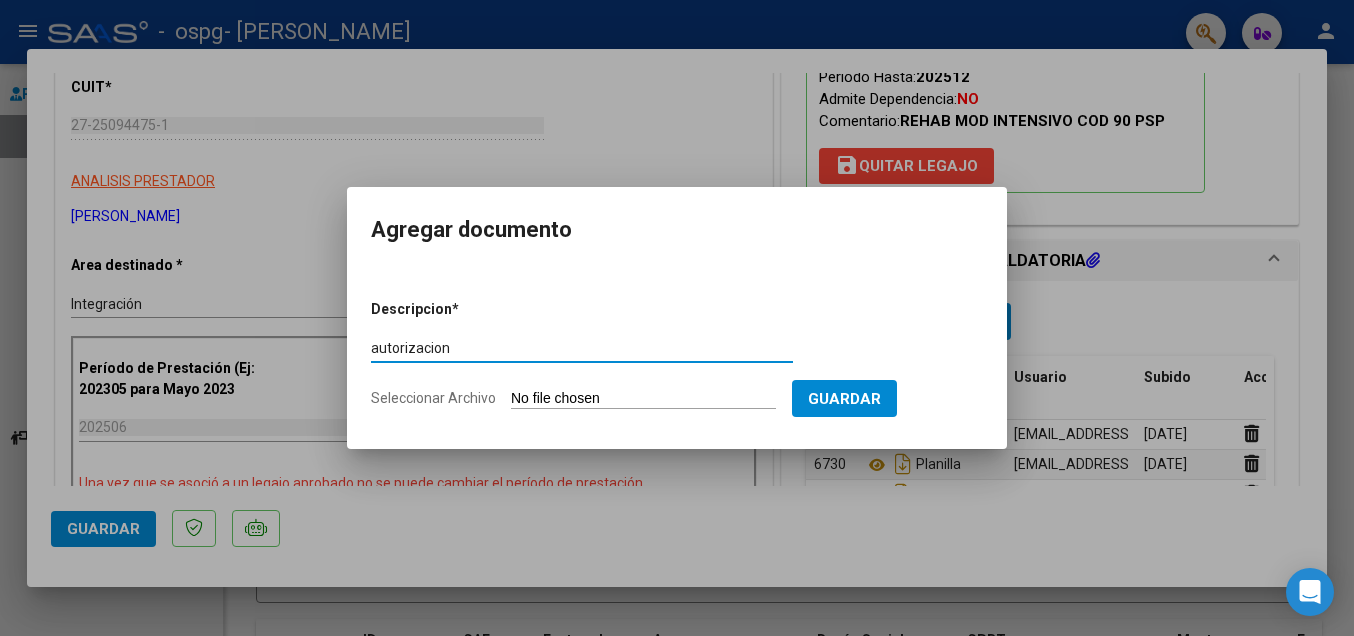 type on "autorizacion" 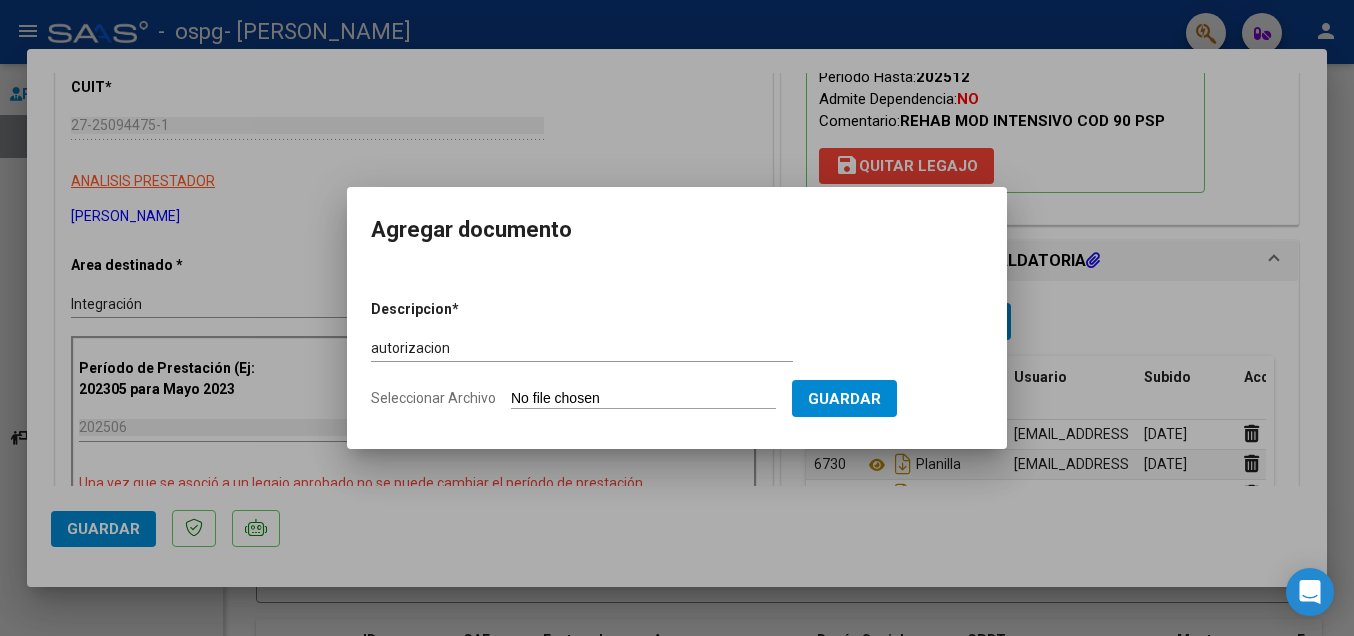 click on "Seleccionar Archivo" at bounding box center (643, 399) 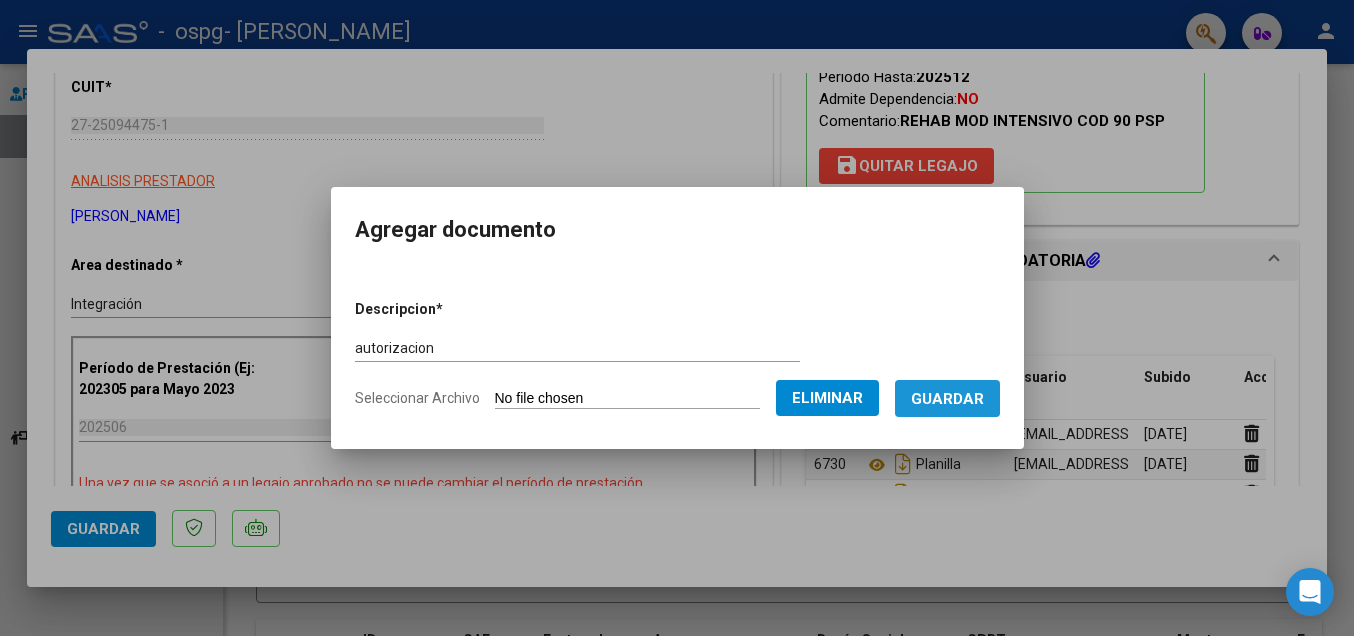 click on "Guardar" at bounding box center (947, 399) 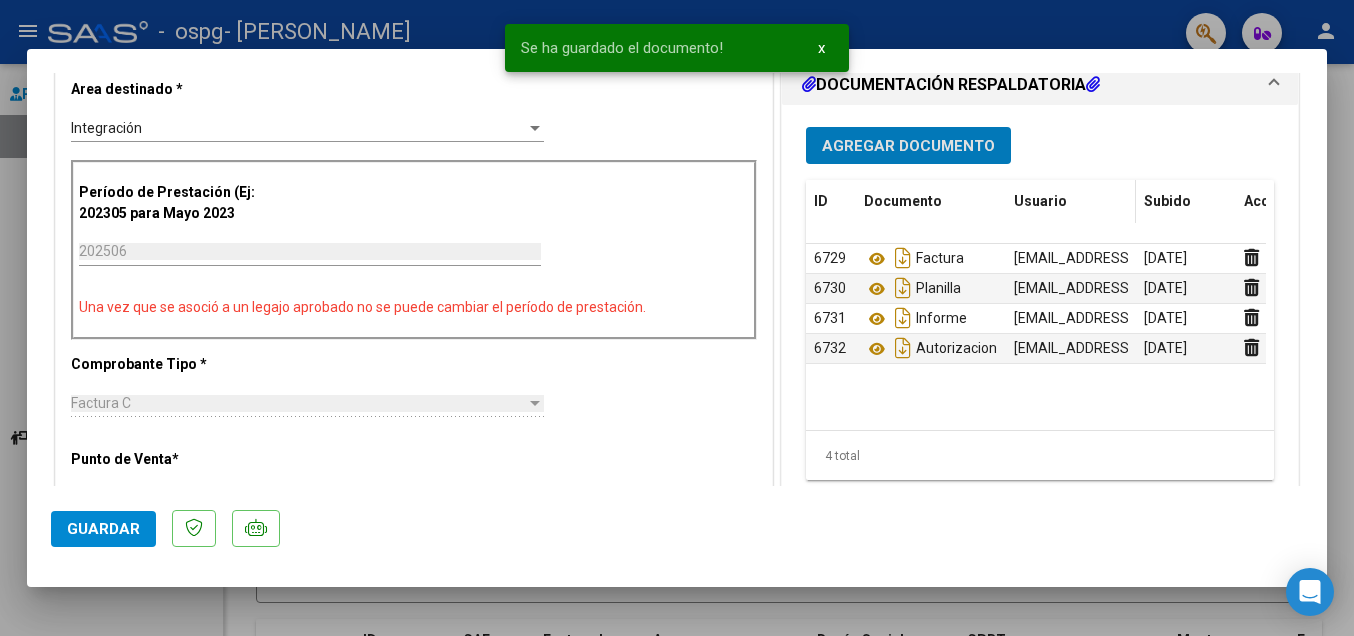 scroll, scrollTop: 510, scrollLeft: 0, axis: vertical 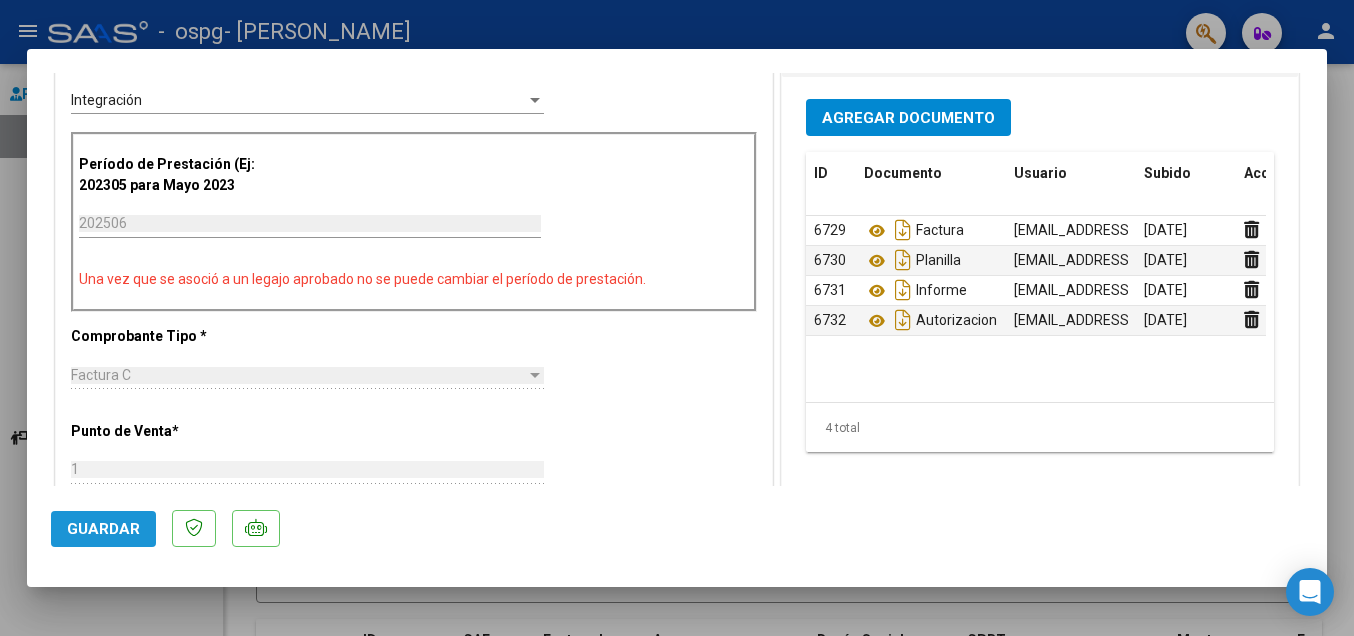 click on "Guardar" 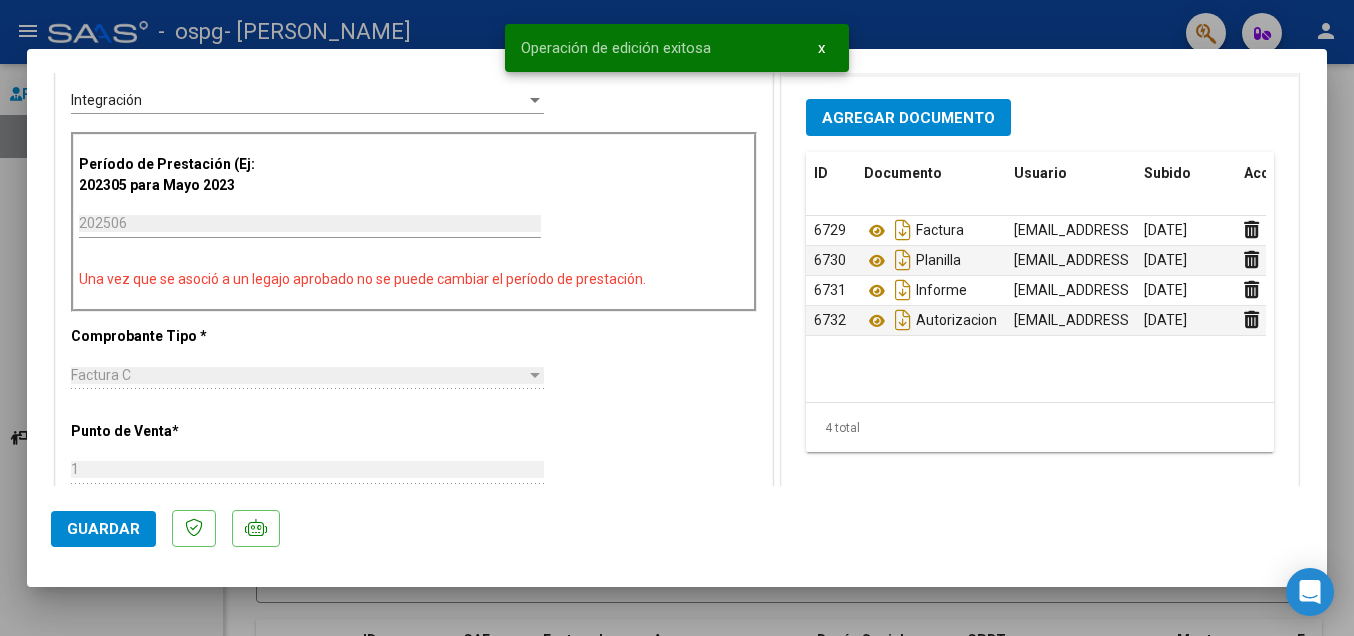 click at bounding box center (677, 318) 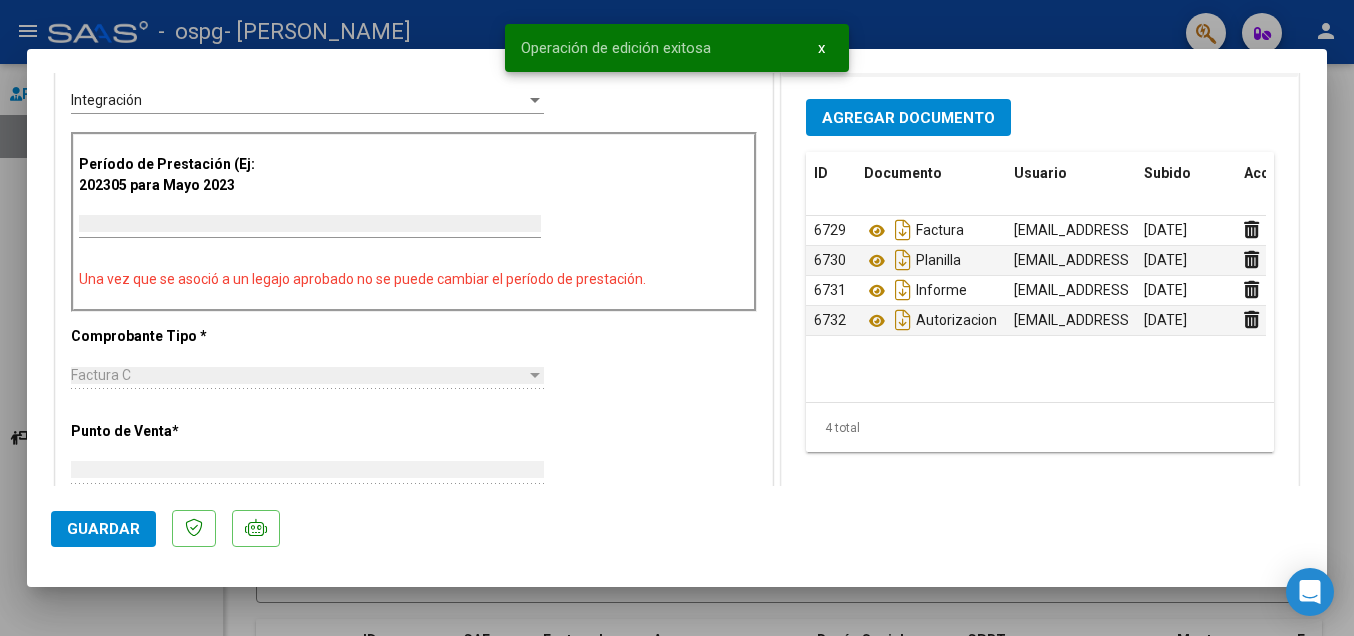 scroll, scrollTop: 0, scrollLeft: 0, axis: both 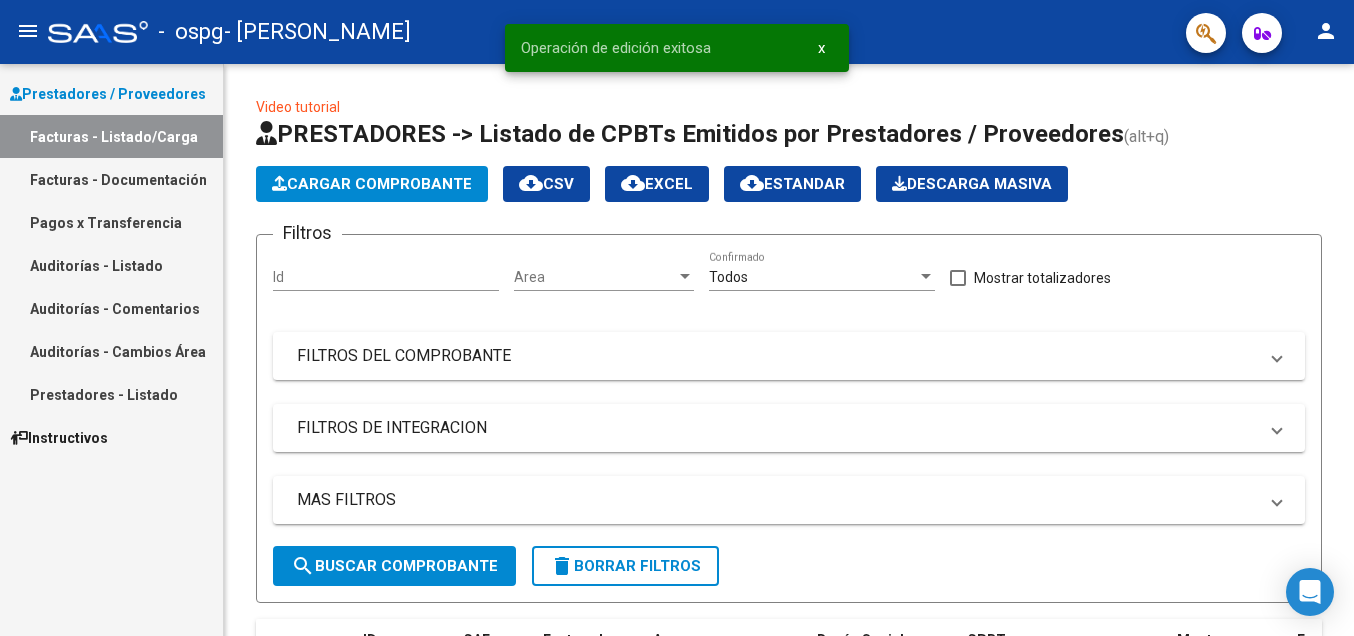 click on "Facturas - Documentación" at bounding box center (111, 179) 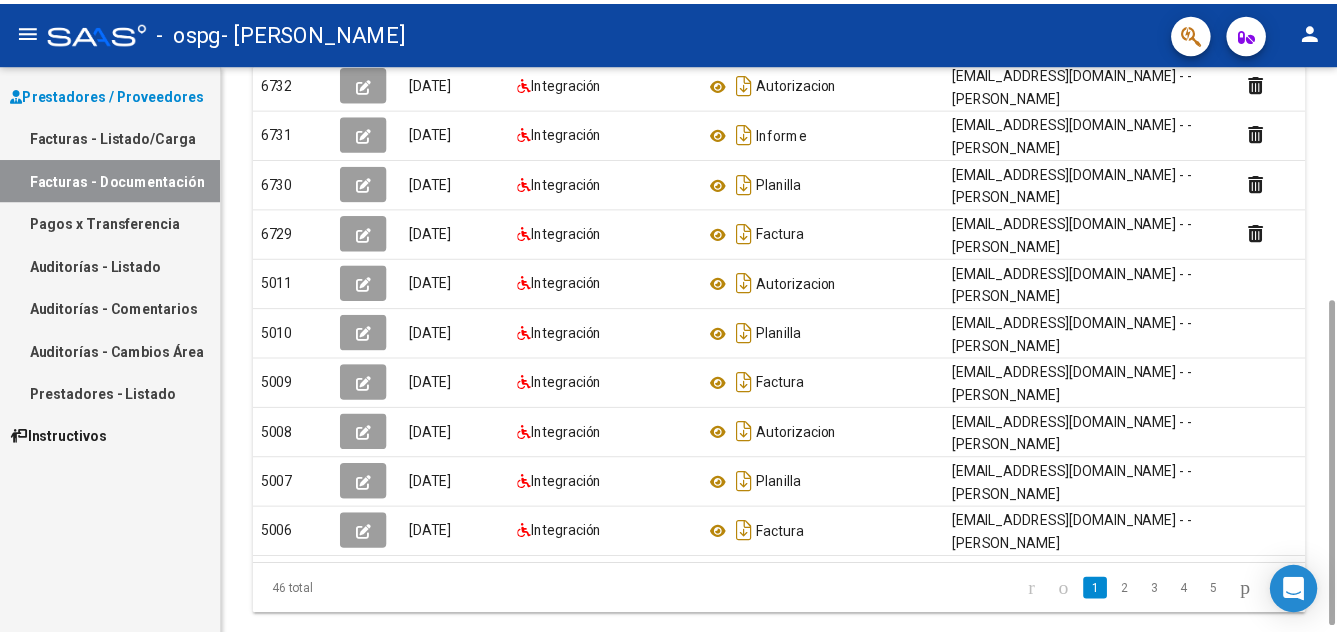 scroll, scrollTop: 204, scrollLeft: 0, axis: vertical 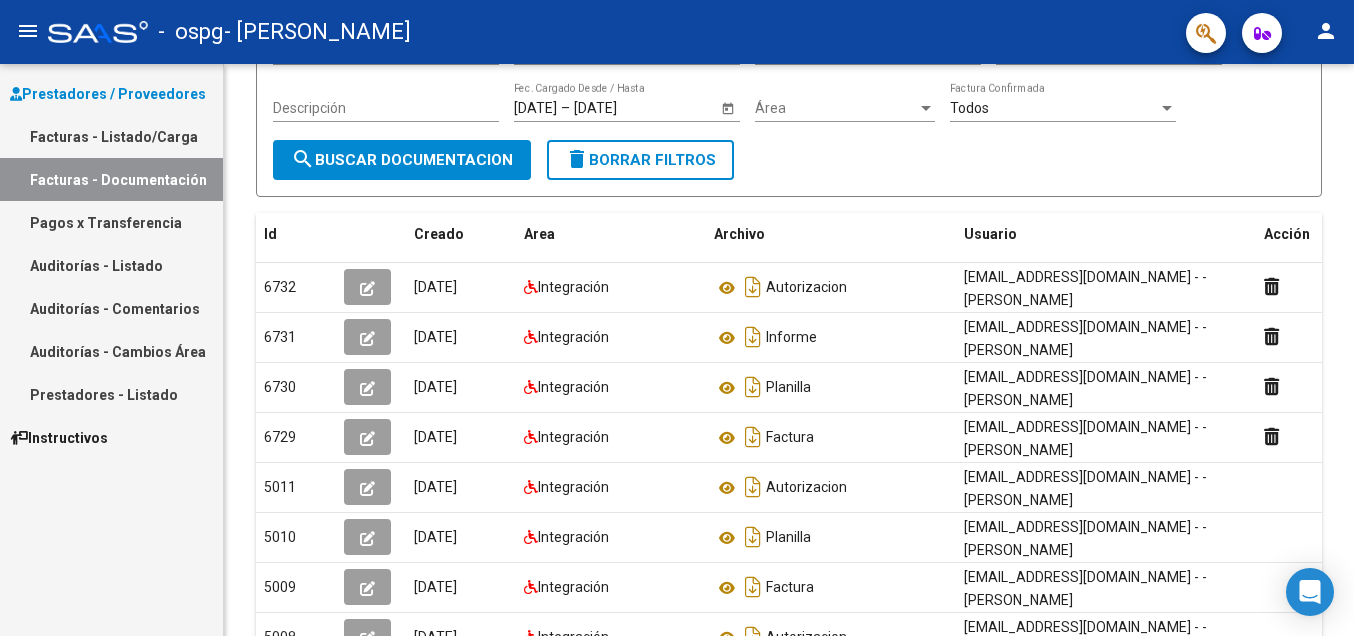 click on "person" 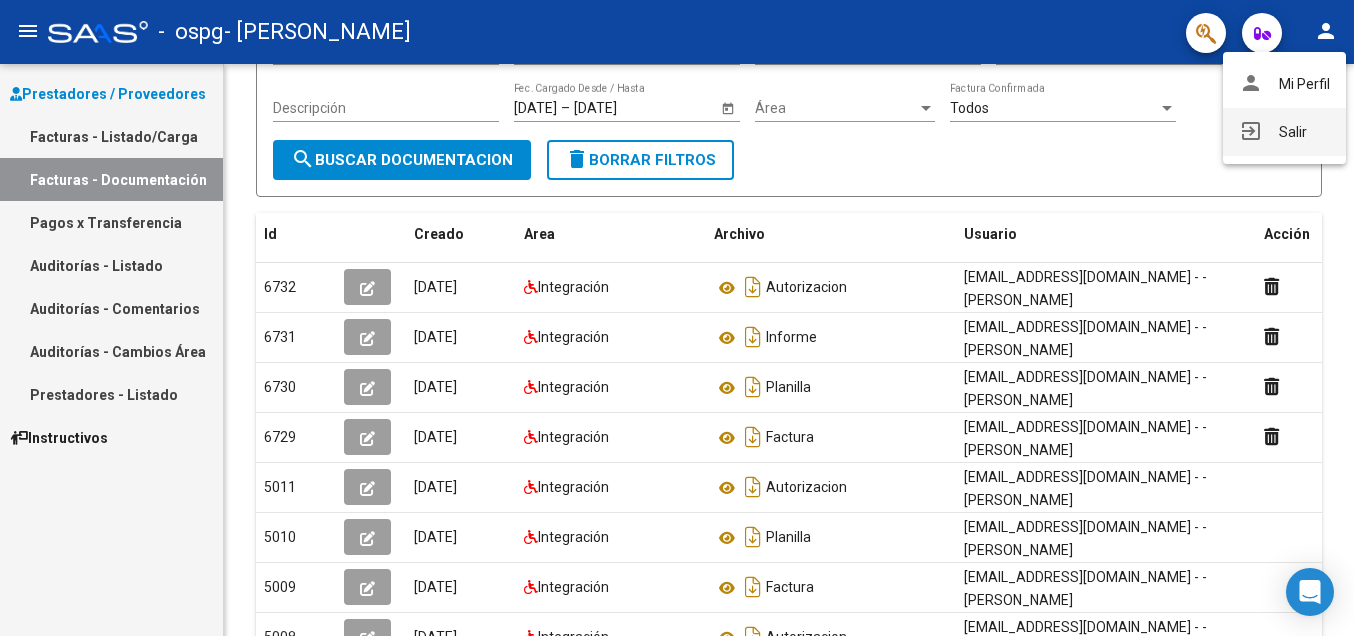 click on "exit_to_app  Salir" at bounding box center [1284, 132] 